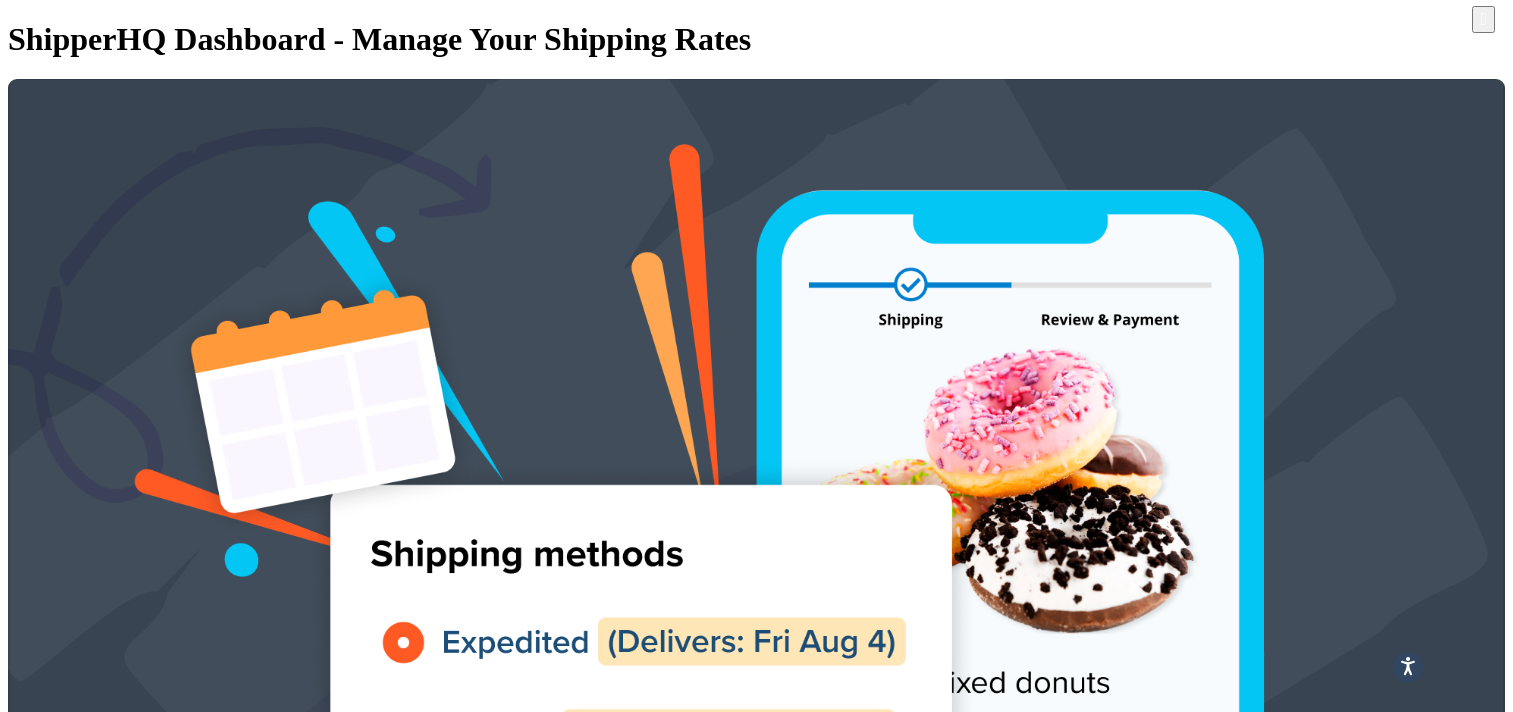 scroll, scrollTop: 376, scrollLeft: 0, axis: vertical 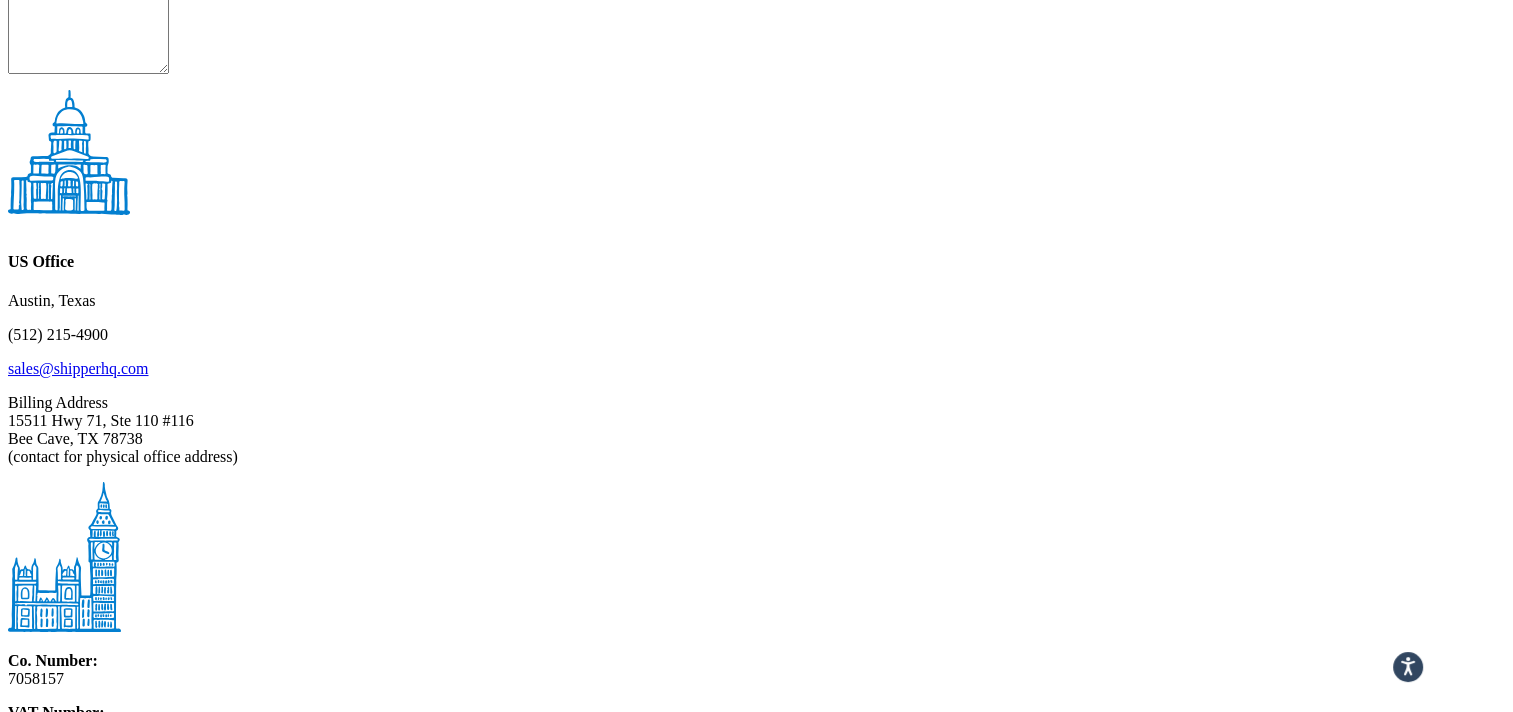 drag, startPoint x: 365, startPoint y: 177, endPoint x: 295, endPoint y: 176, distance: 70.00714 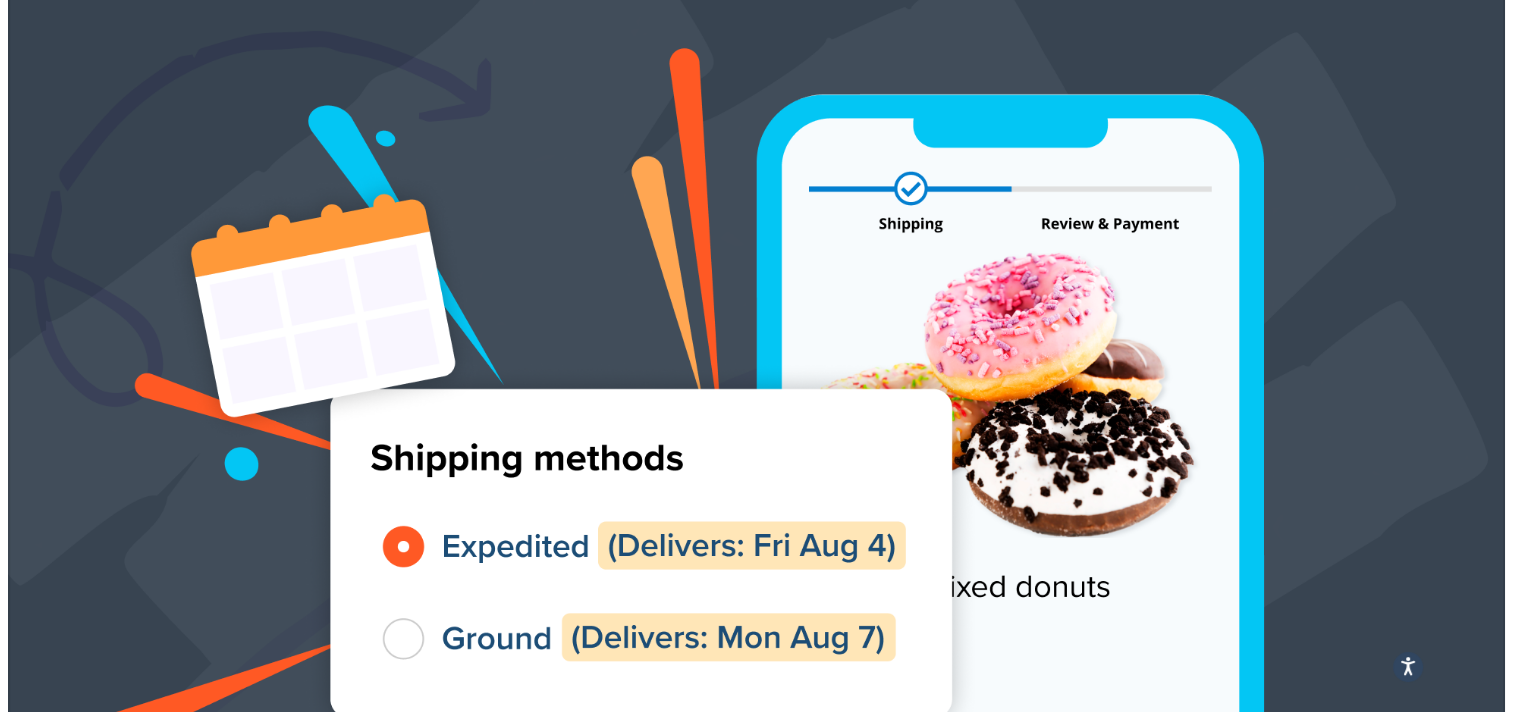 scroll, scrollTop: 0, scrollLeft: 0, axis: both 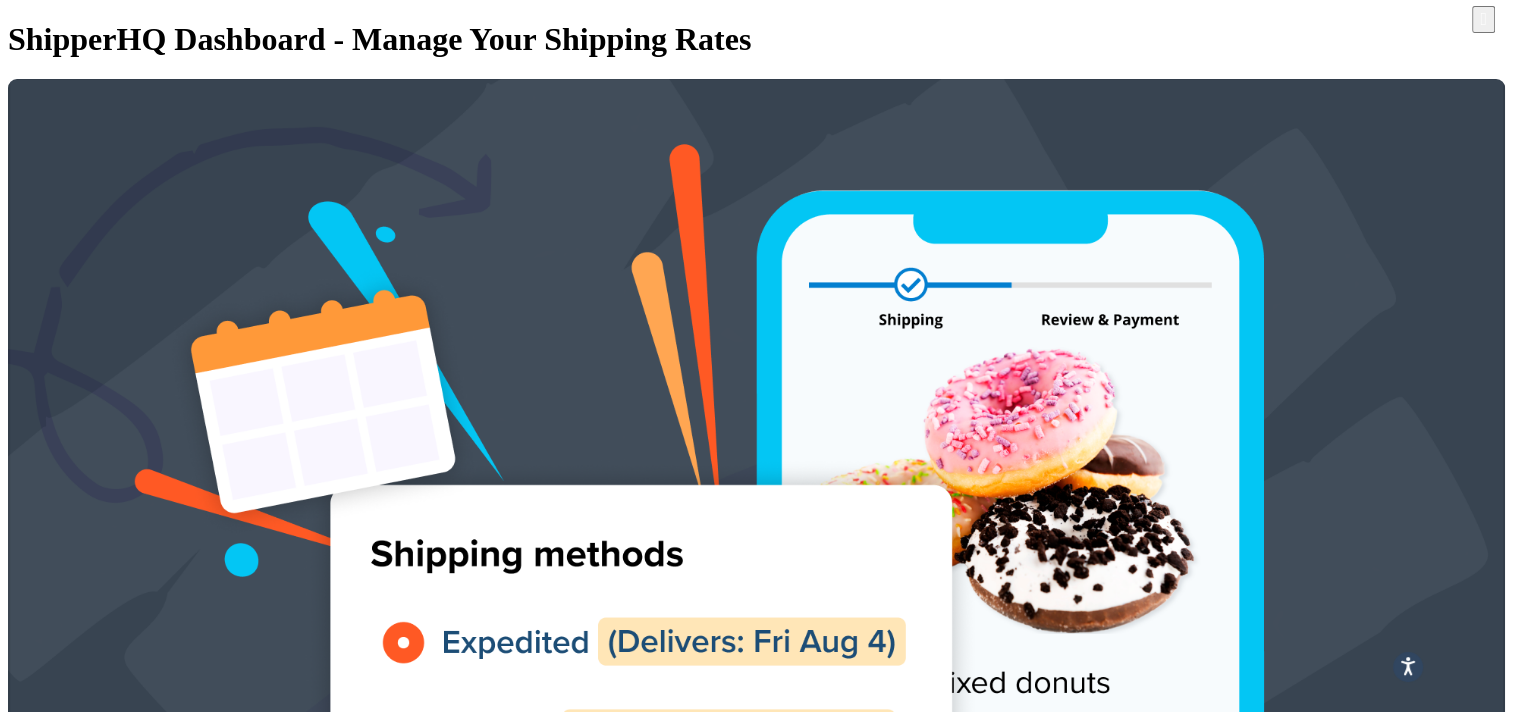 click on "Packing Rules" at bounding box center (174, 1639) 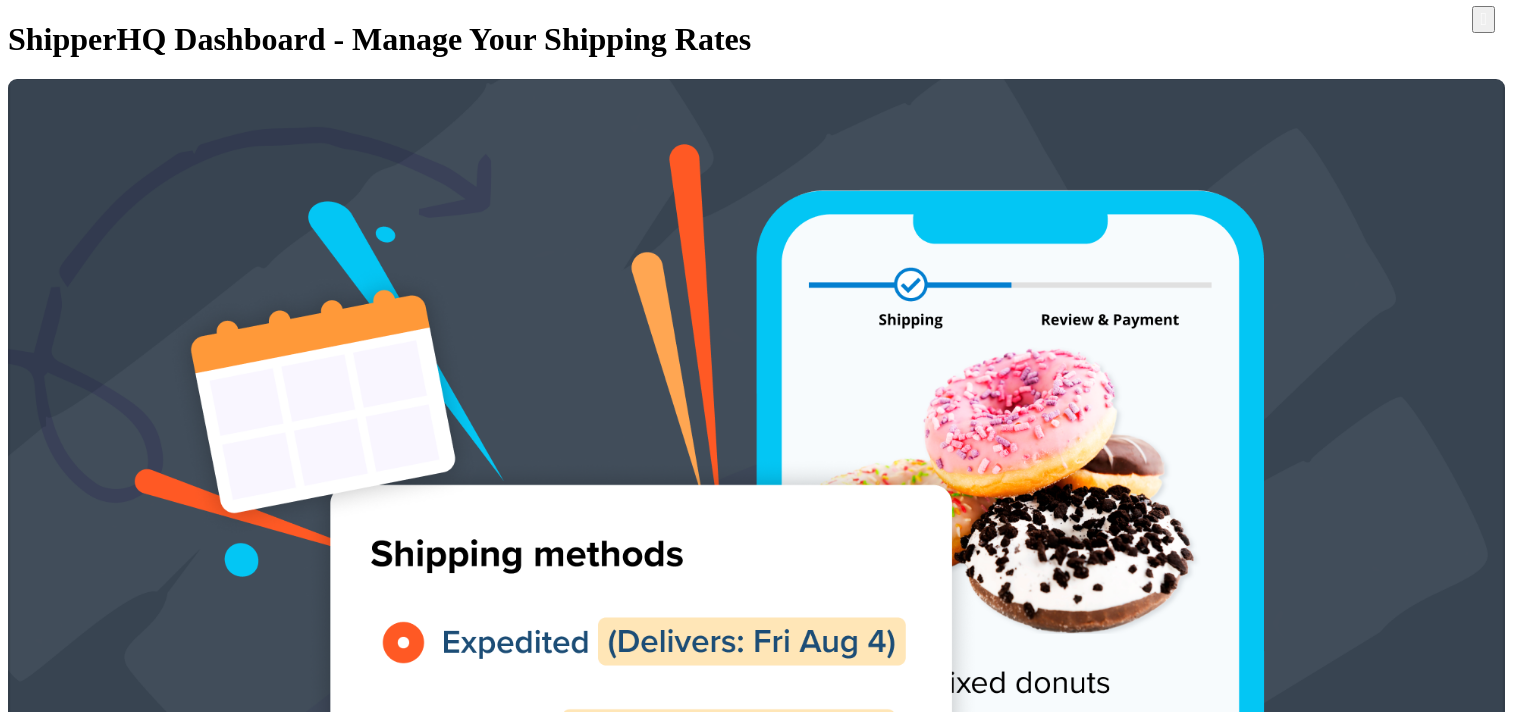 scroll, scrollTop: 0, scrollLeft: 0, axis: both 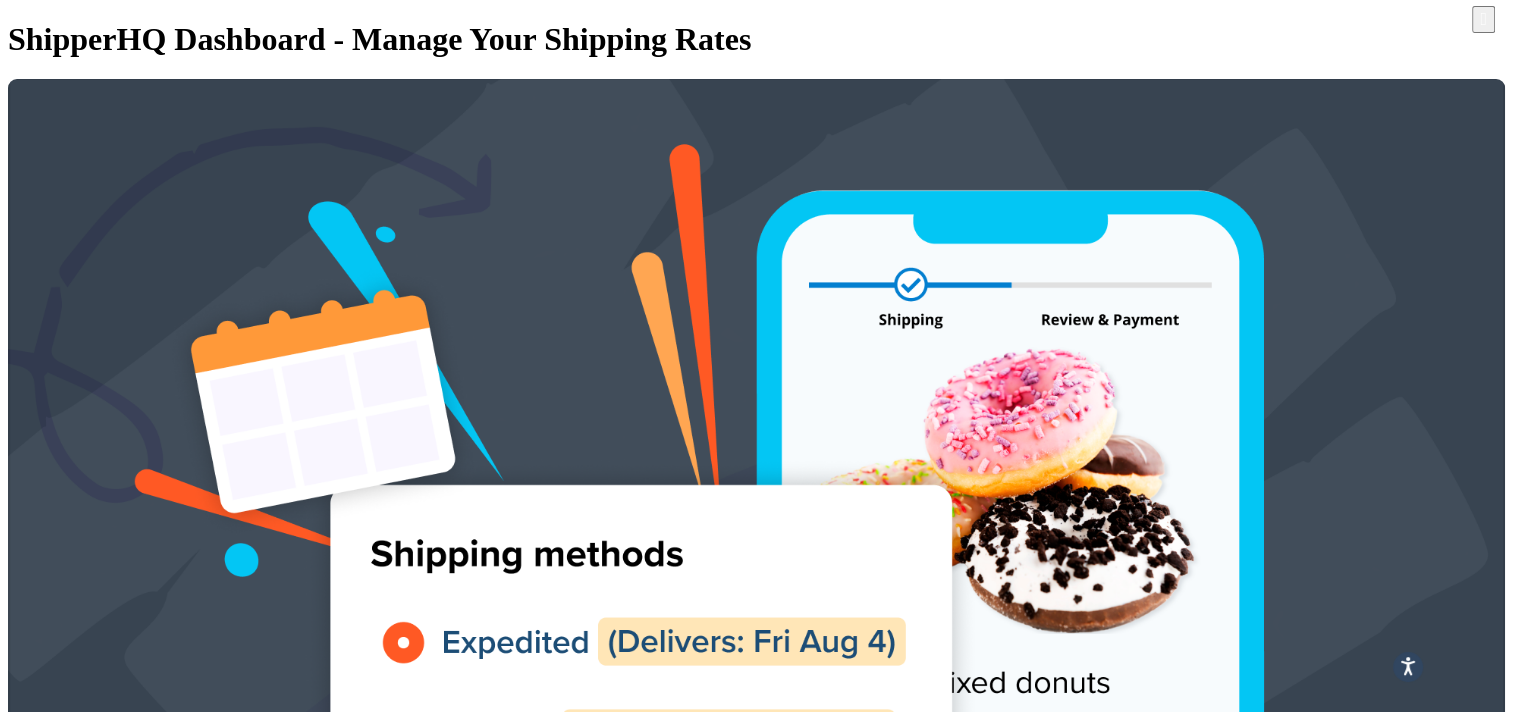 click on "Packing Rules" at bounding box center (174, 1639) 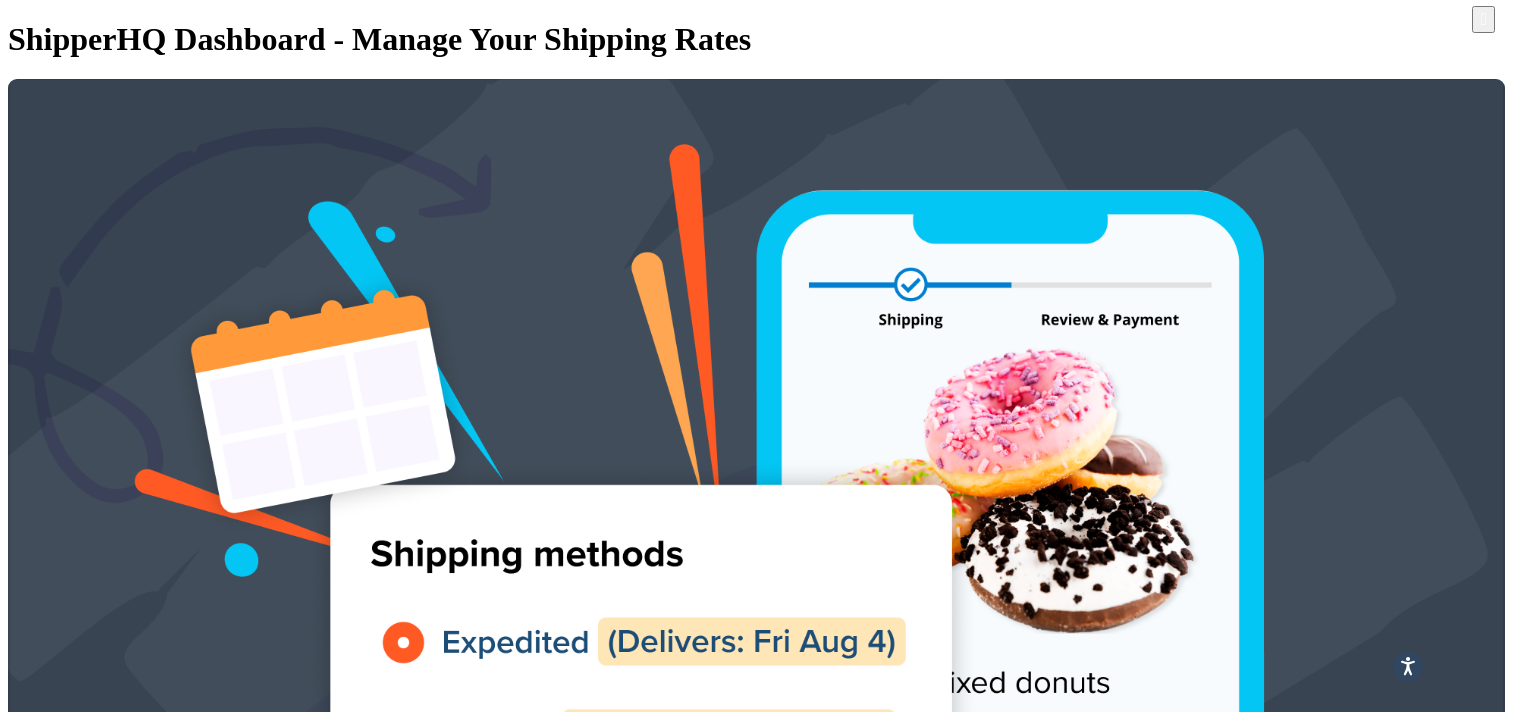 scroll, scrollTop: 0, scrollLeft: 0, axis: both 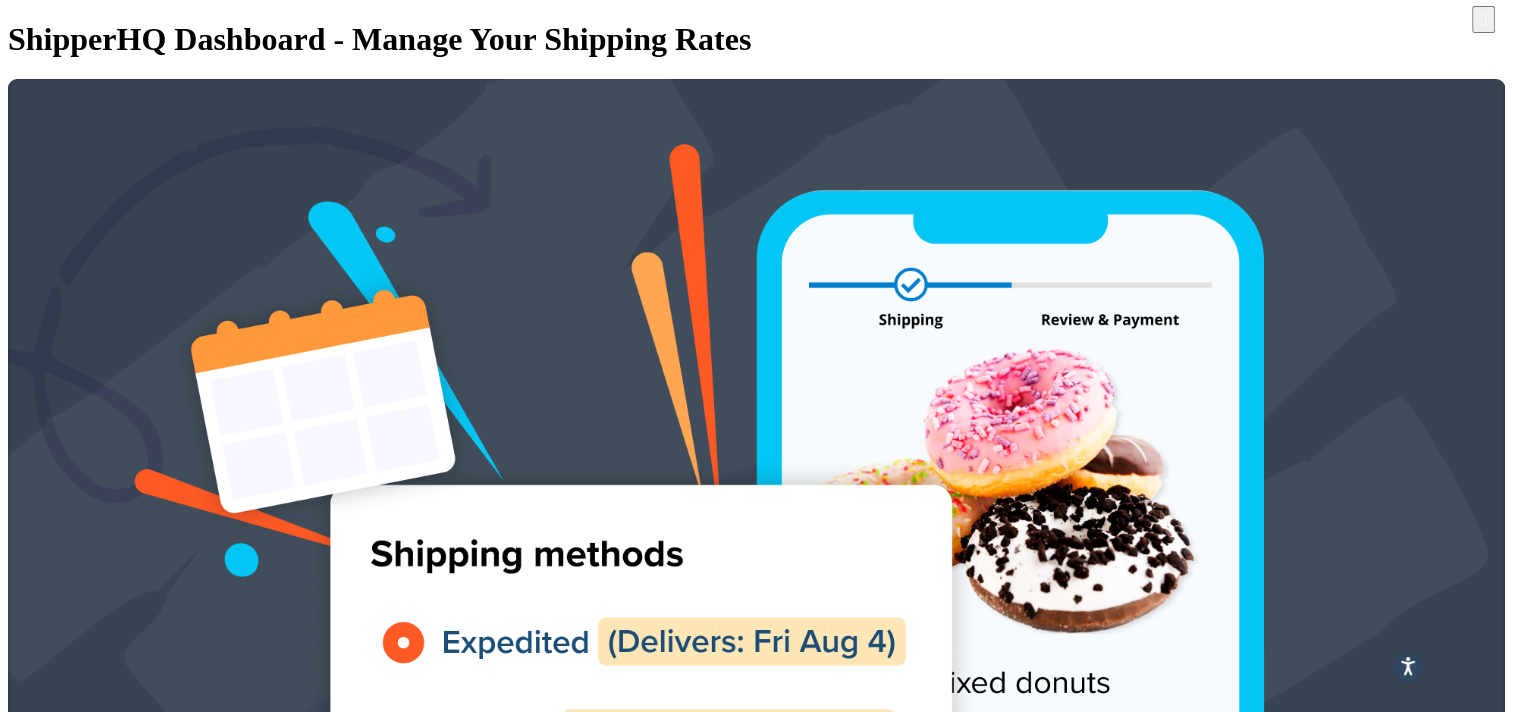 click on "Enabled" at bounding box center [1360, 3647] 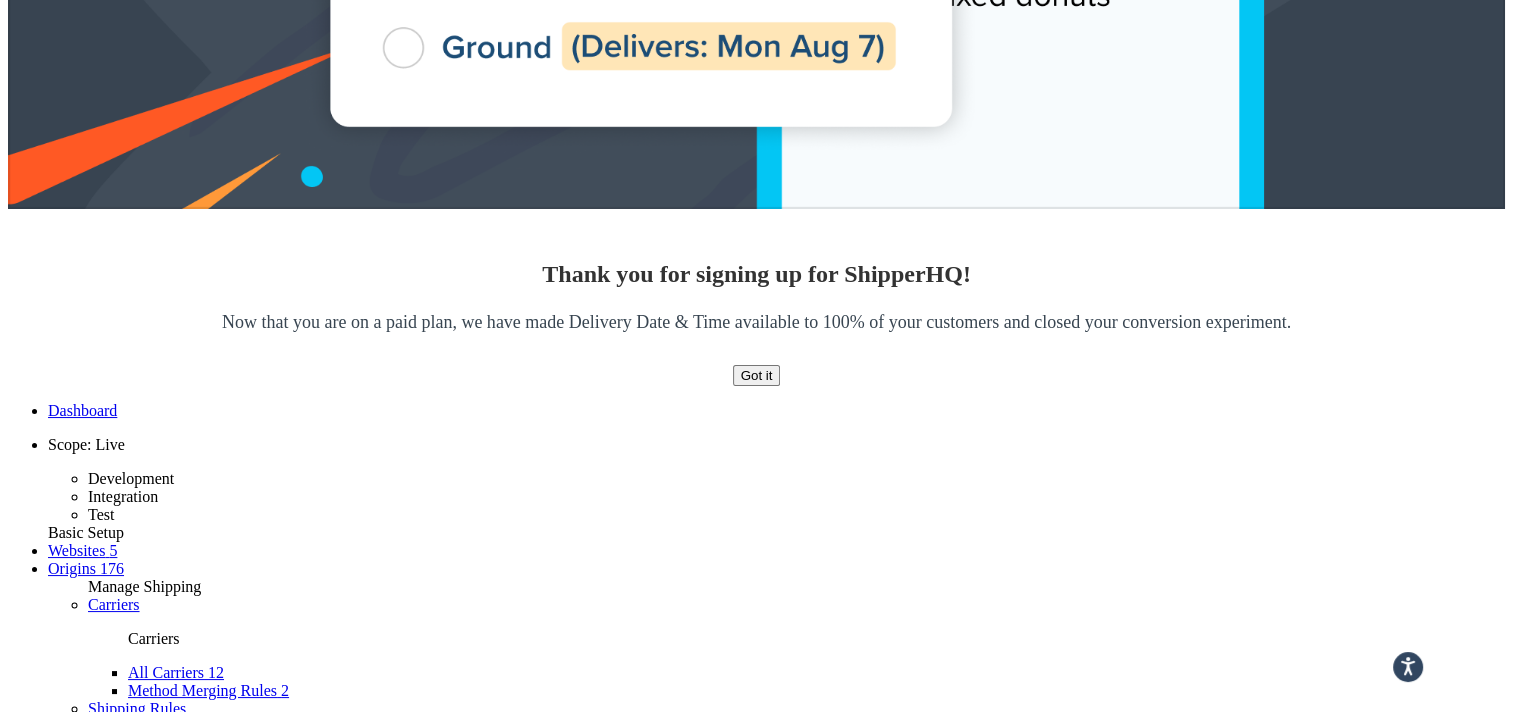 scroll, scrollTop: 700, scrollLeft: 0, axis: vertical 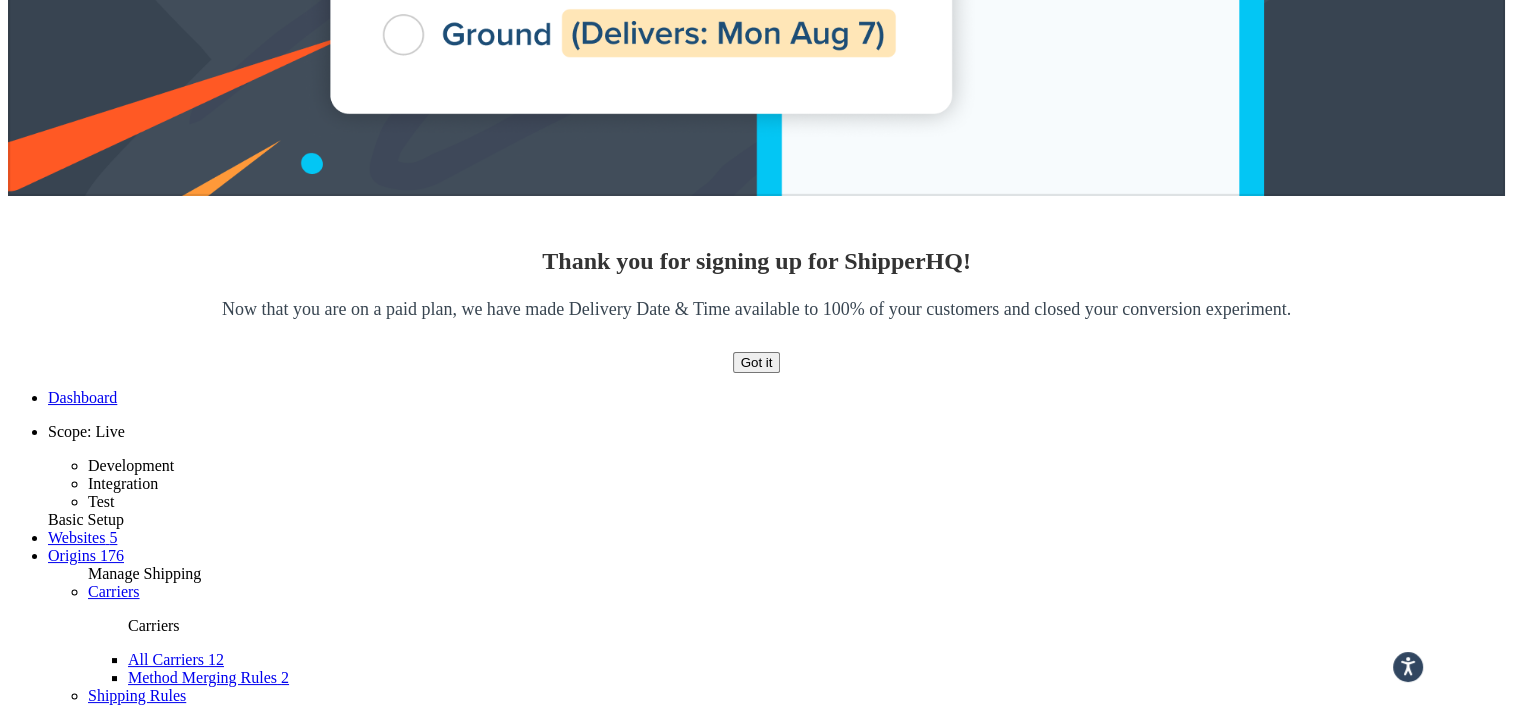 click on "10 15 25 50 100" at bounding box center [66, 3863] 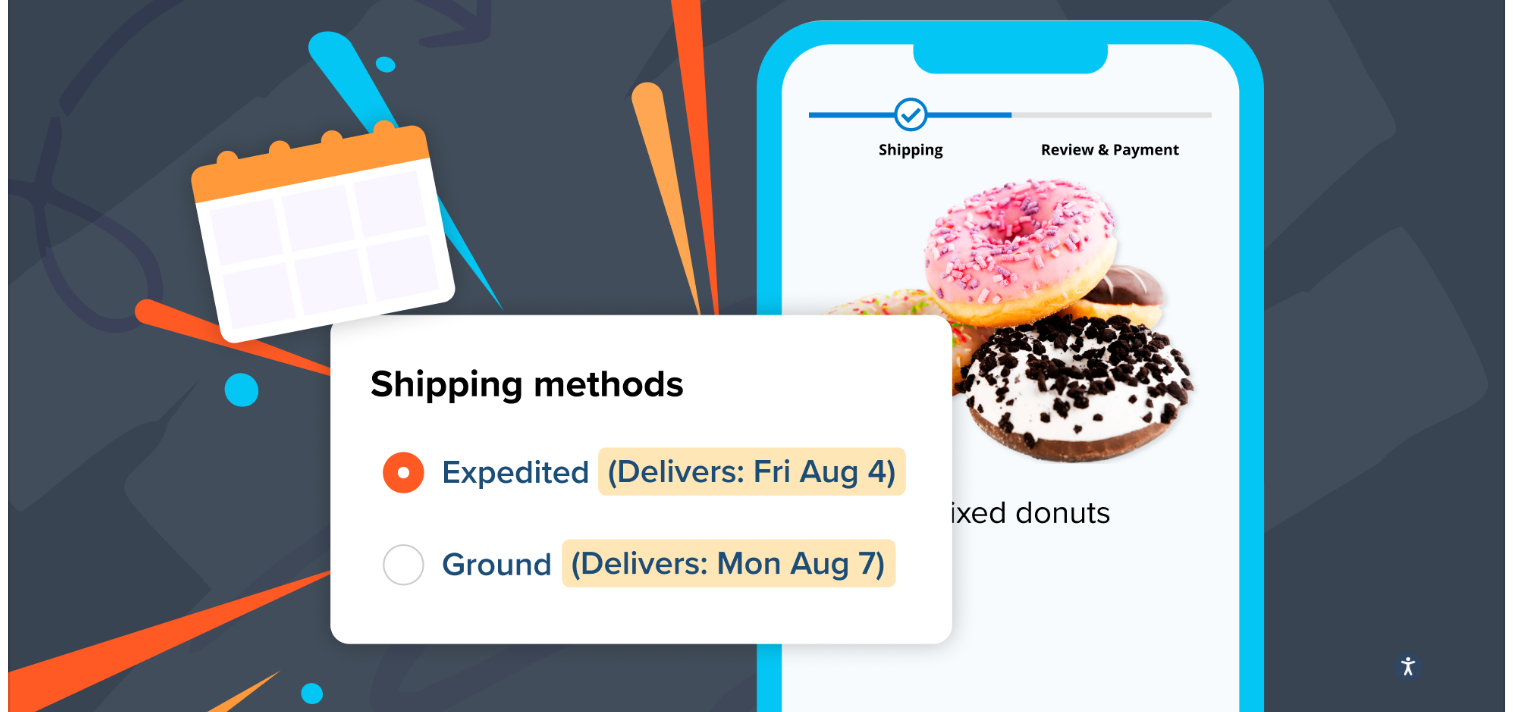scroll, scrollTop: 0, scrollLeft: 0, axis: both 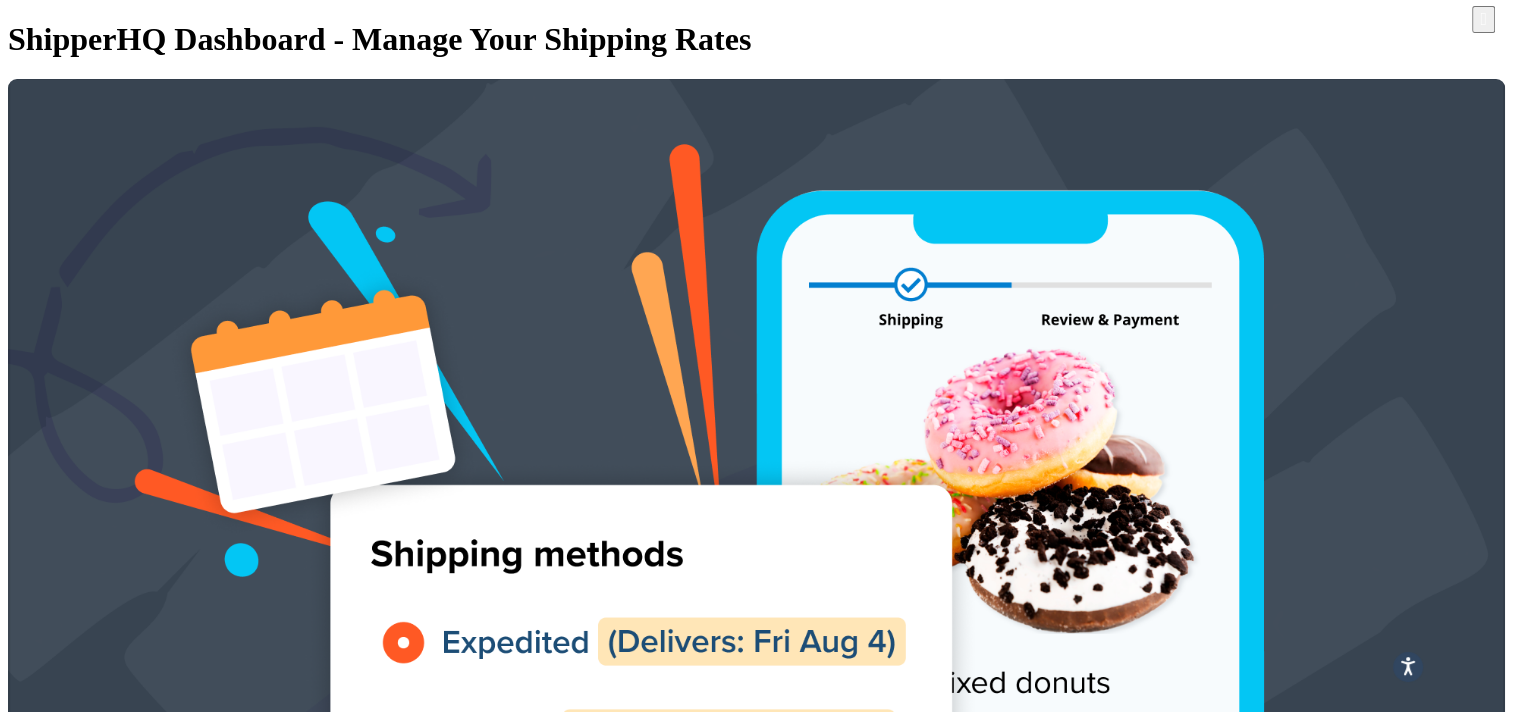 click on "Packing Rules
+ New" at bounding box center [756, 2065] 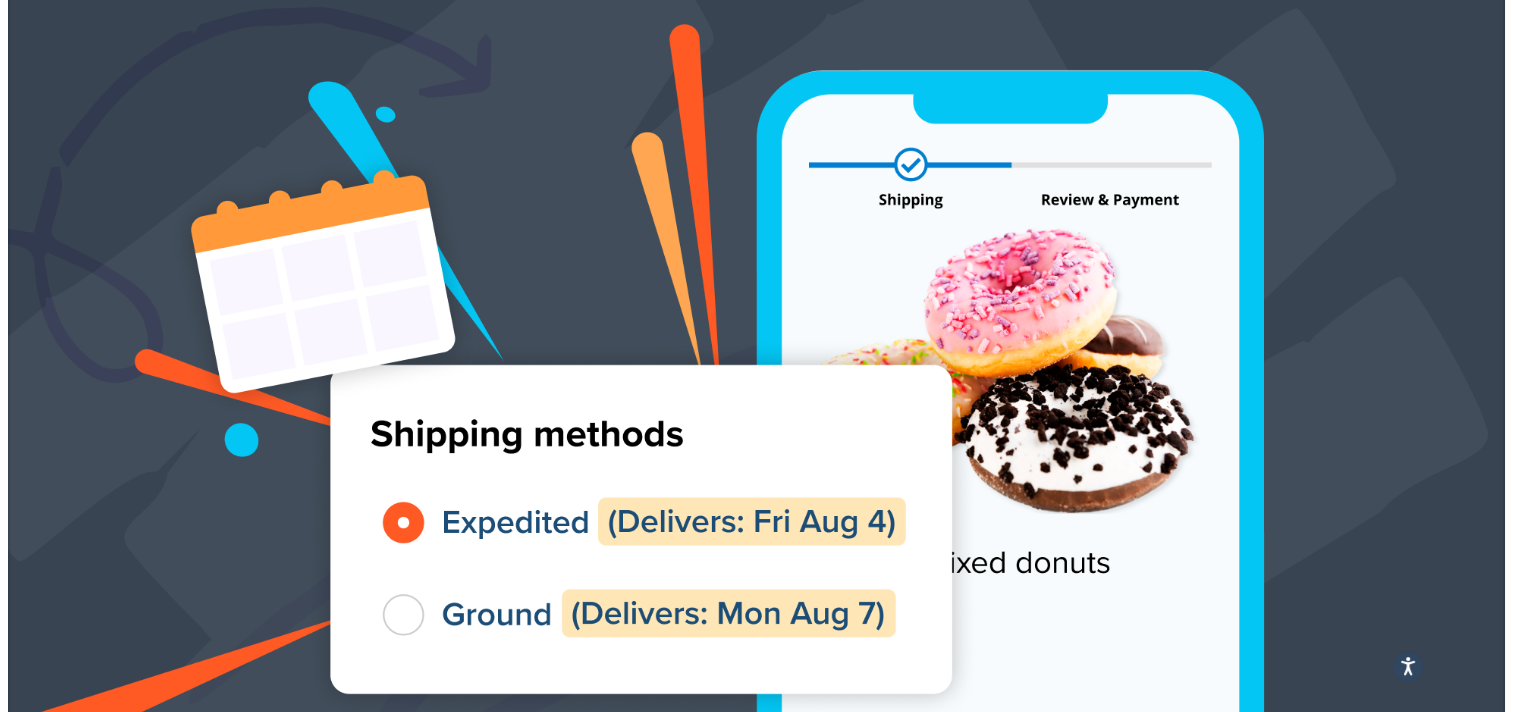 scroll, scrollTop: 0, scrollLeft: 0, axis: both 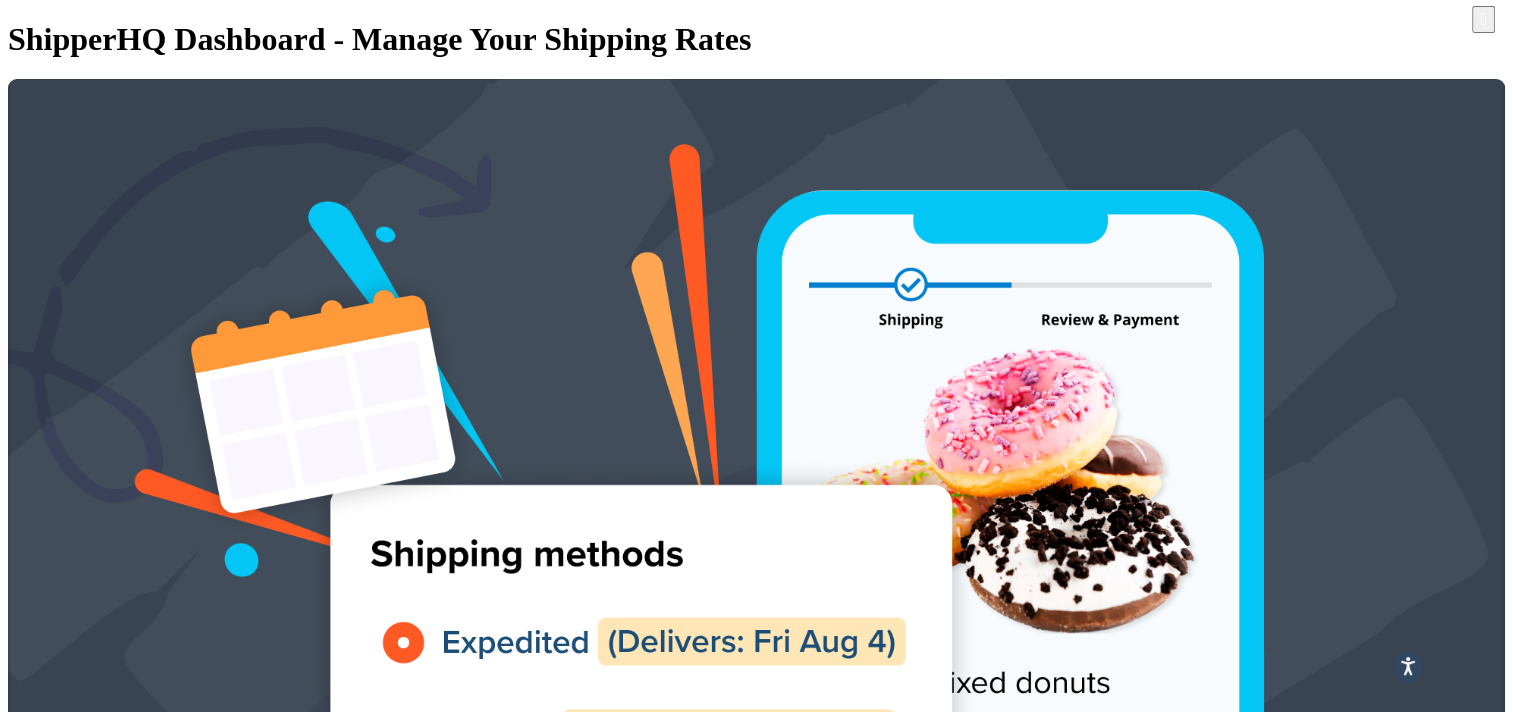 click on "Rule Name" at bounding box center (274, 3647) 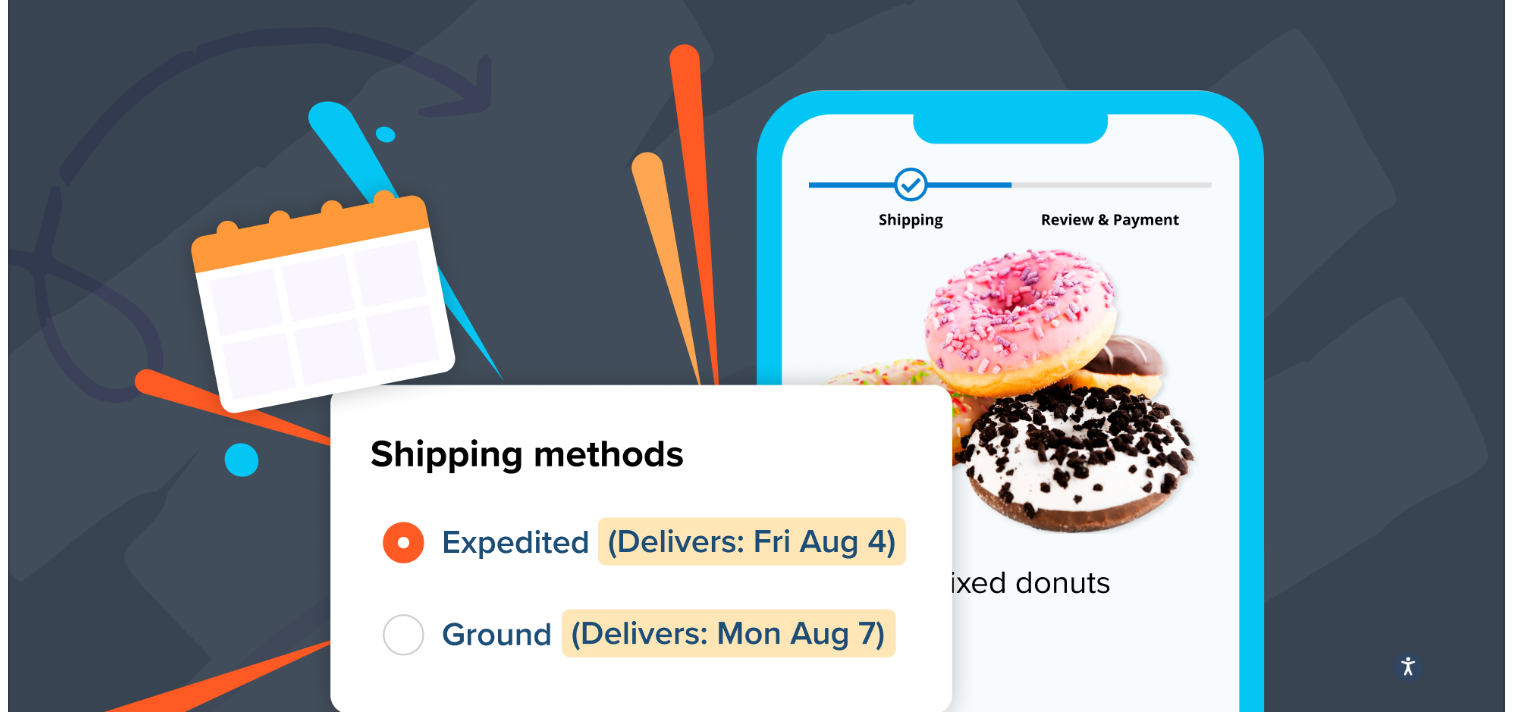 scroll, scrollTop: 0, scrollLeft: 0, axis: both 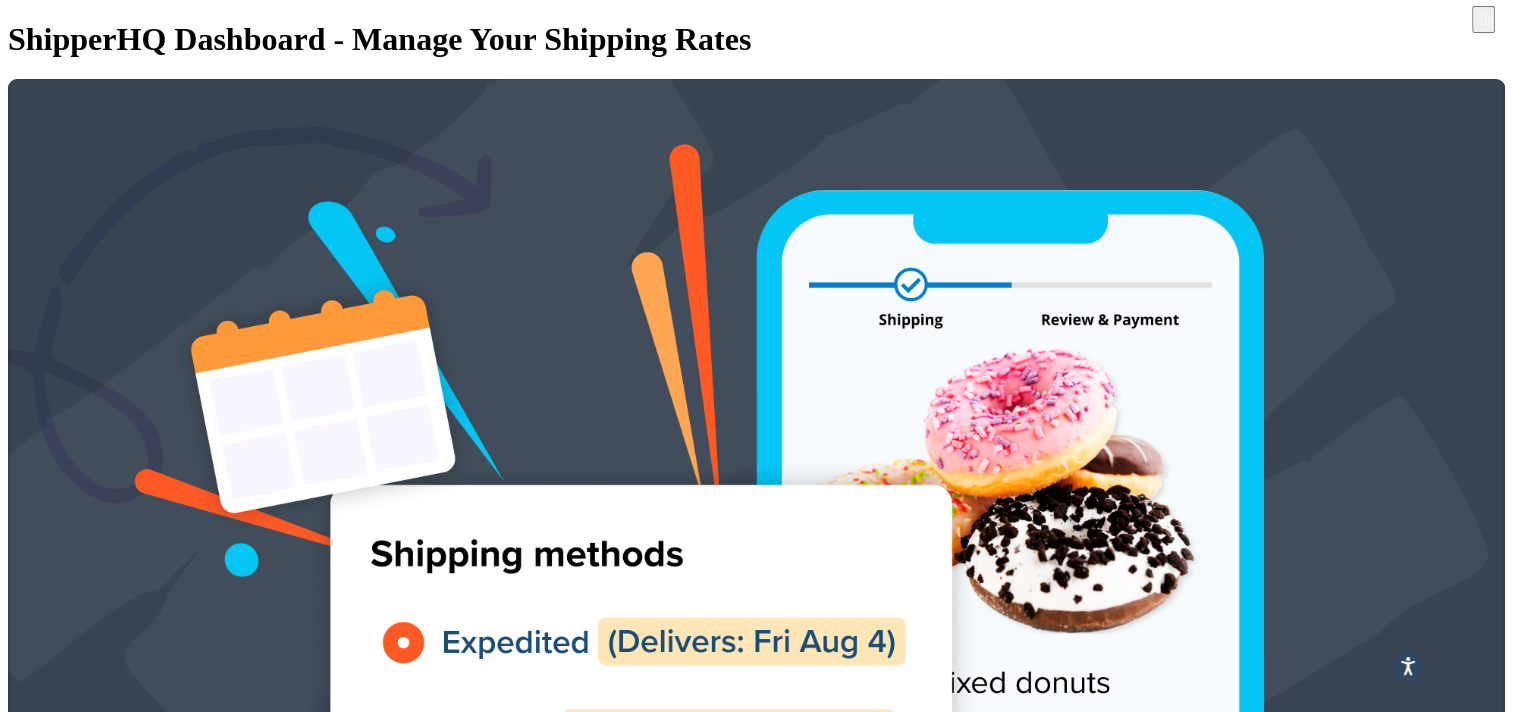 click on "Rule Name" at bounding box center (274, 3647) 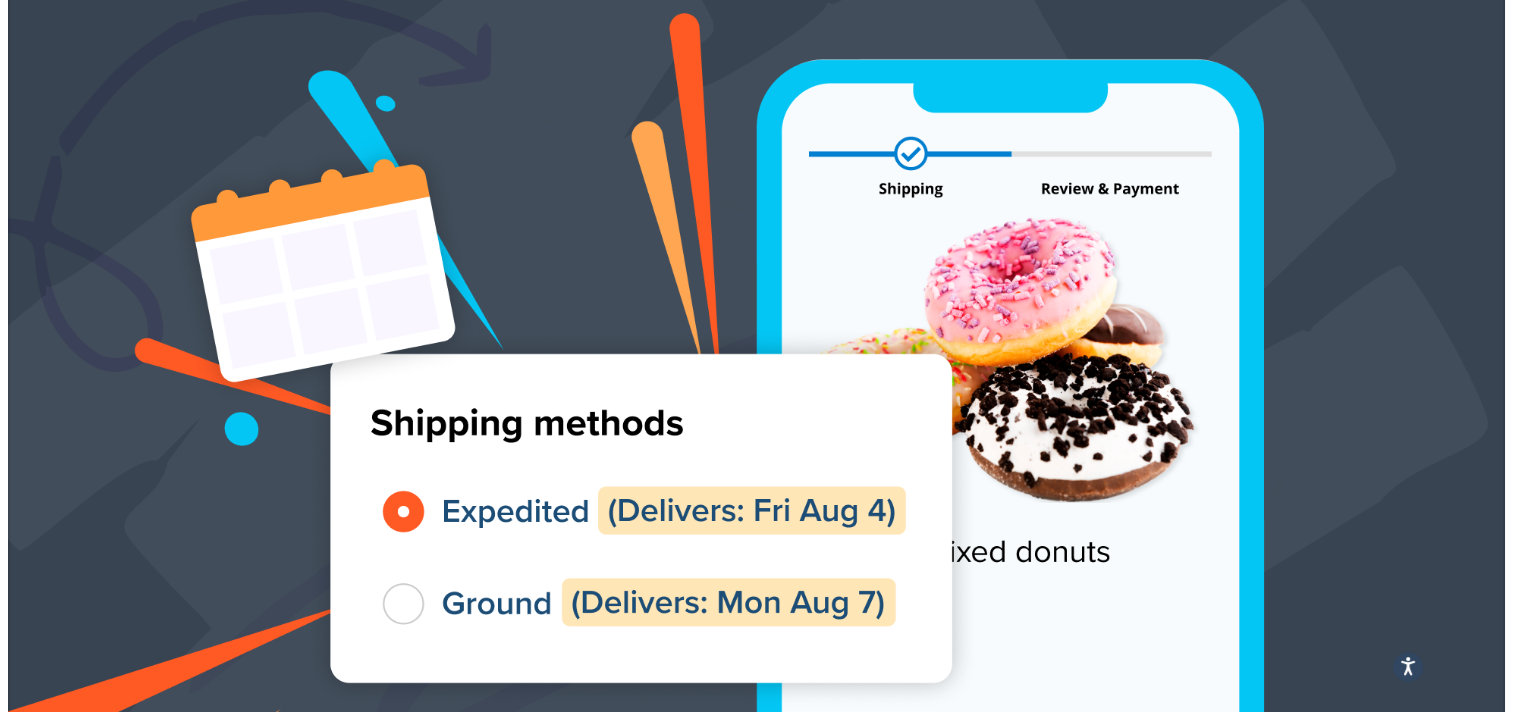 scroll, scrollTop: 0, scrollLeft: 0, axis: both 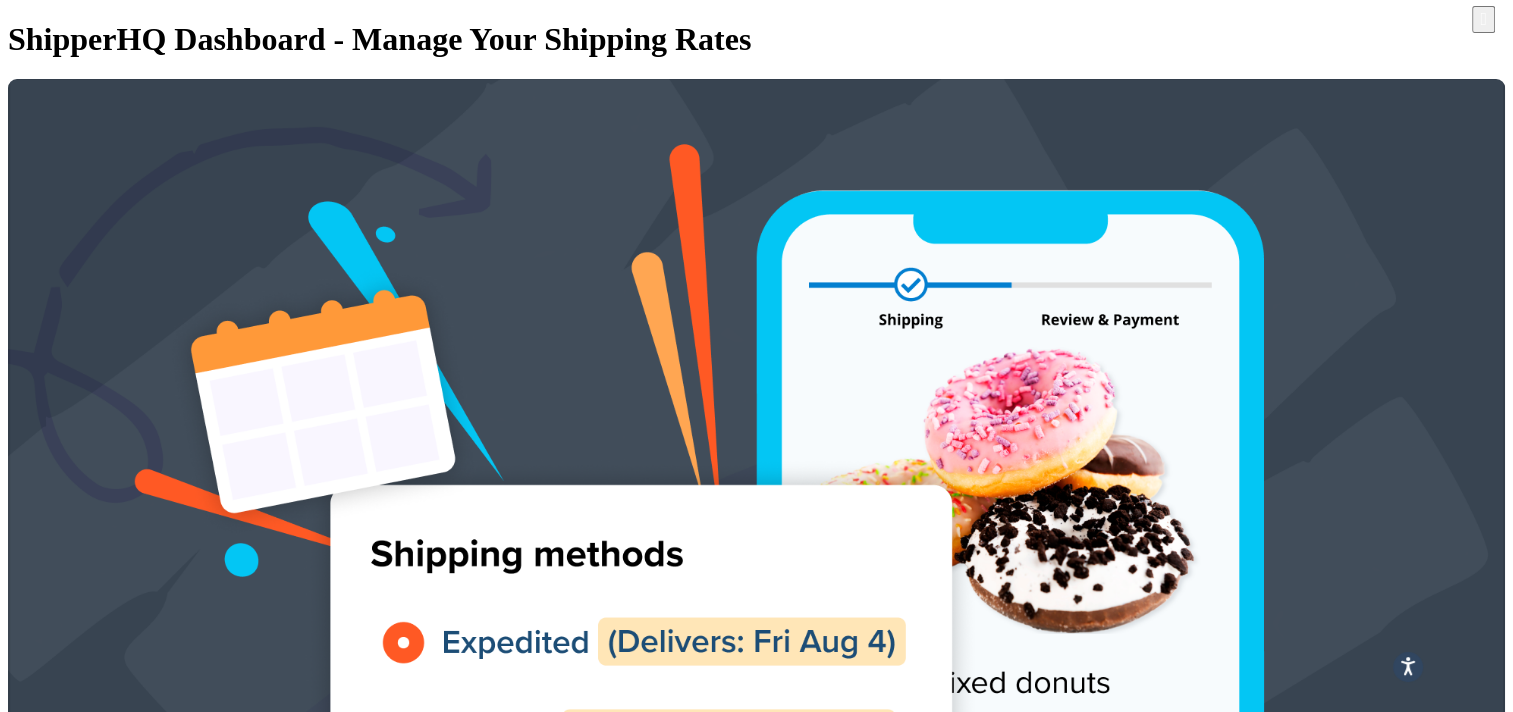 click on "Packing Rules
+ New" at bounding box center (756, 2065) 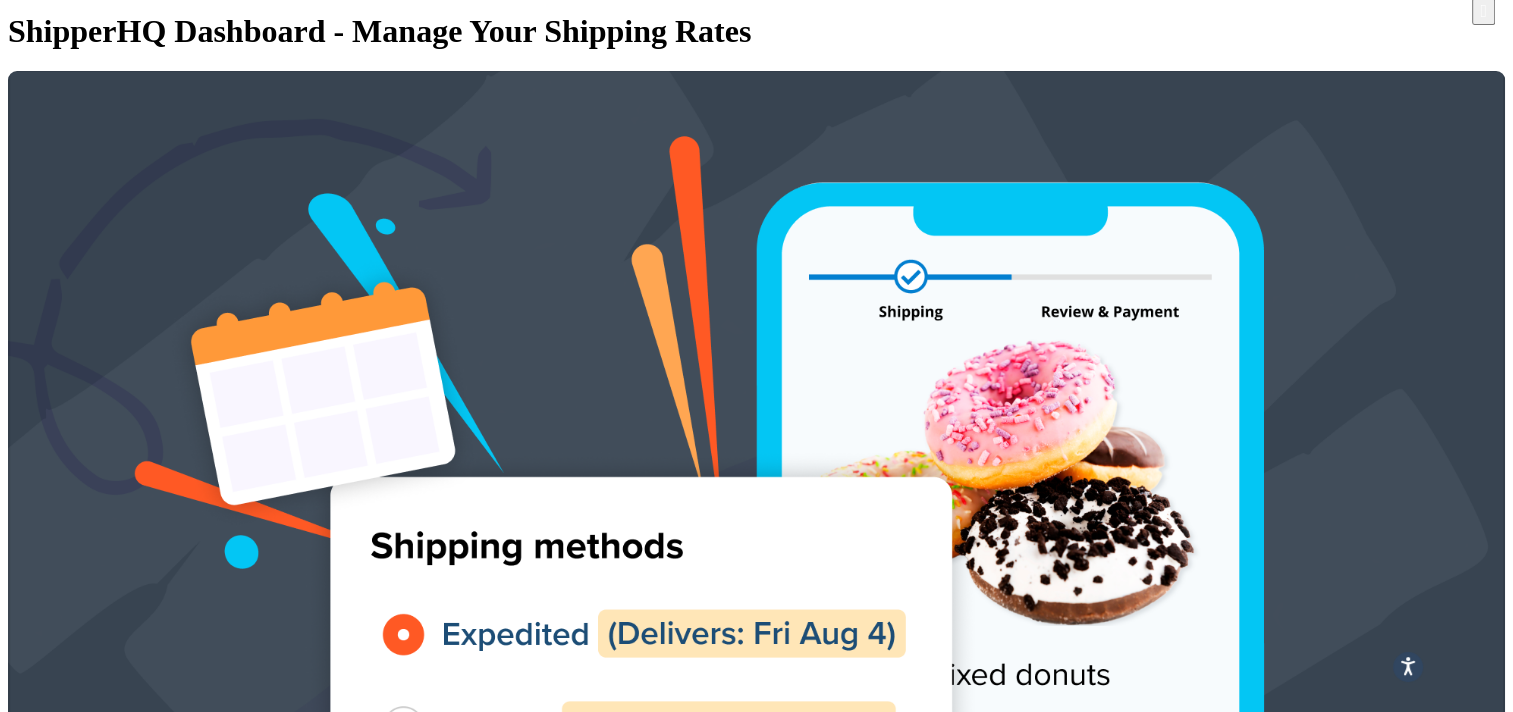 scroll, scrollTop: 0, scrollLeft: 0, axis: both 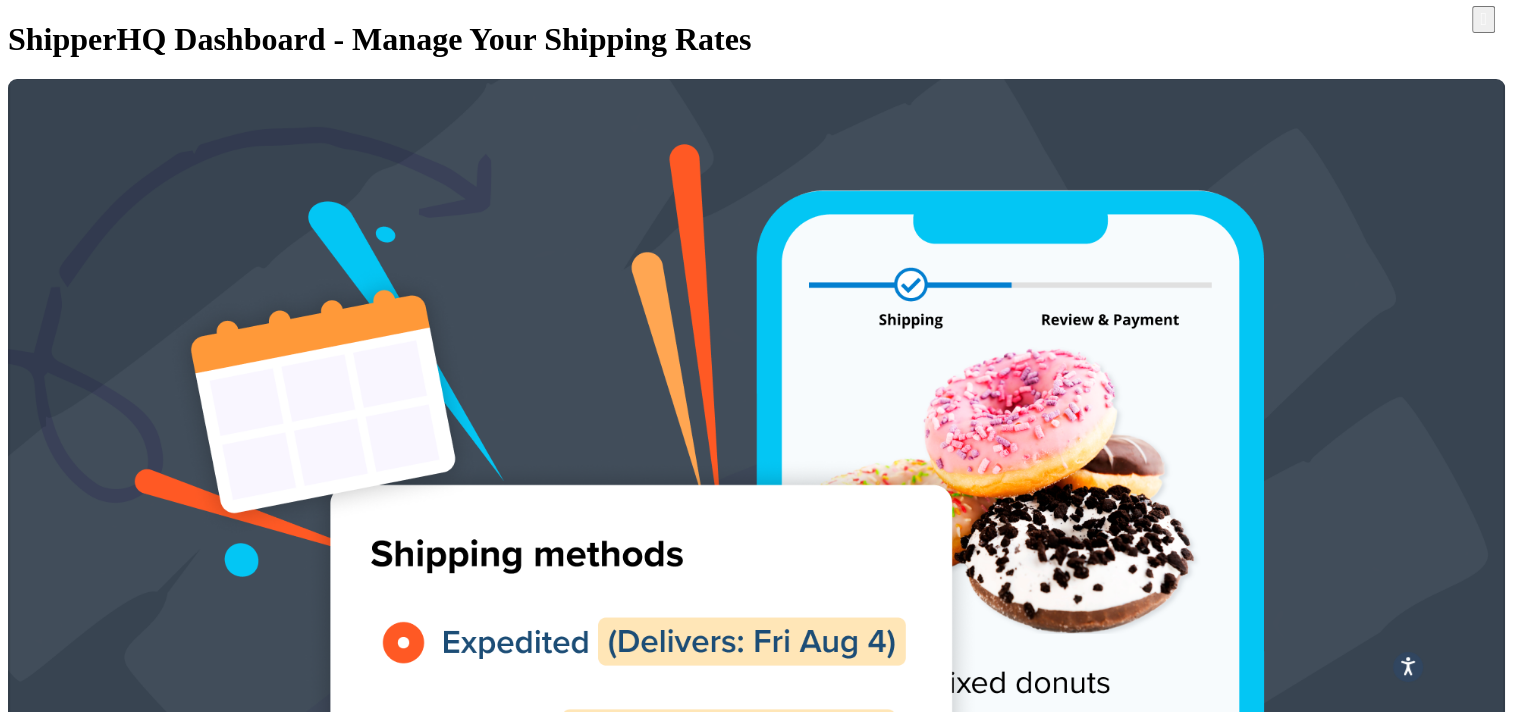 click at bounding box center [48, 1915] 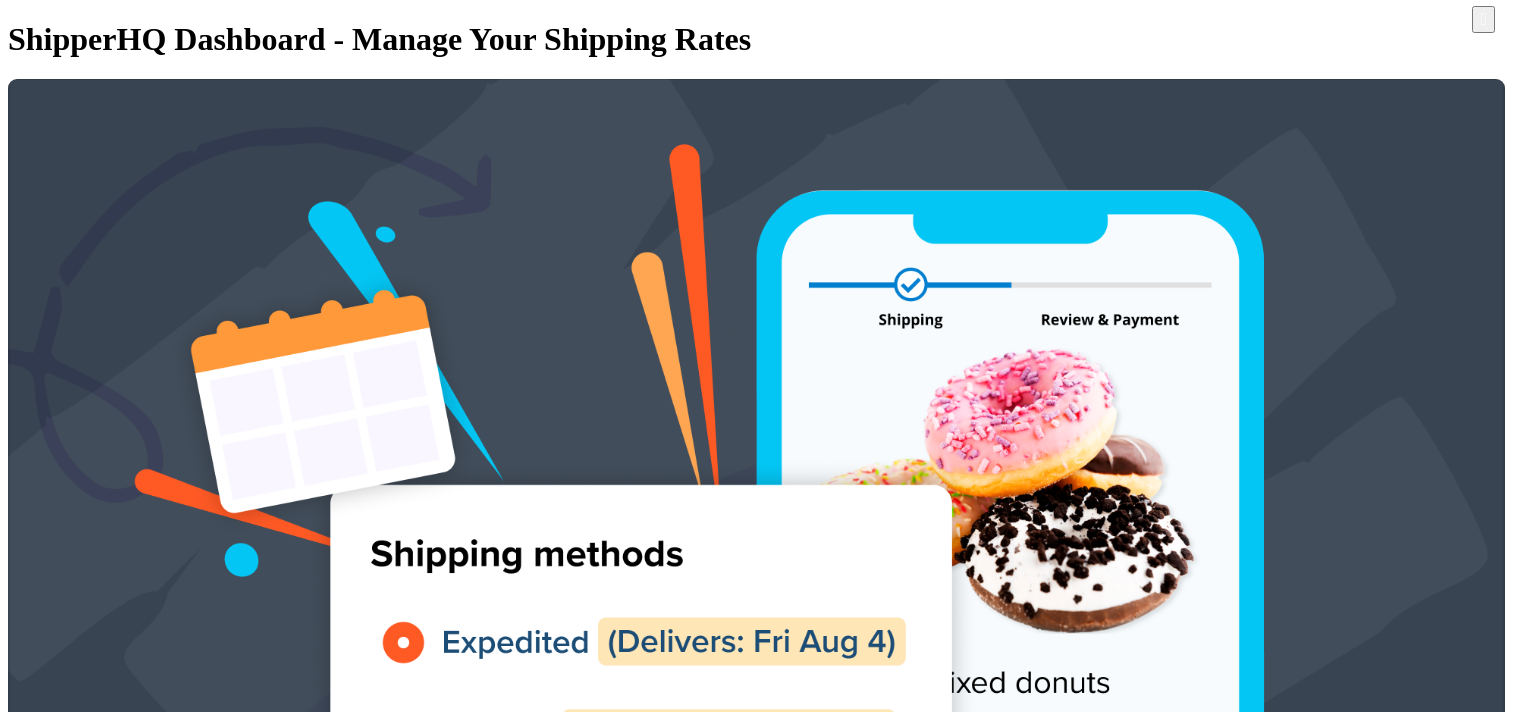 scroll, scrollTop: 0, scrollLeft: 0, axis: both 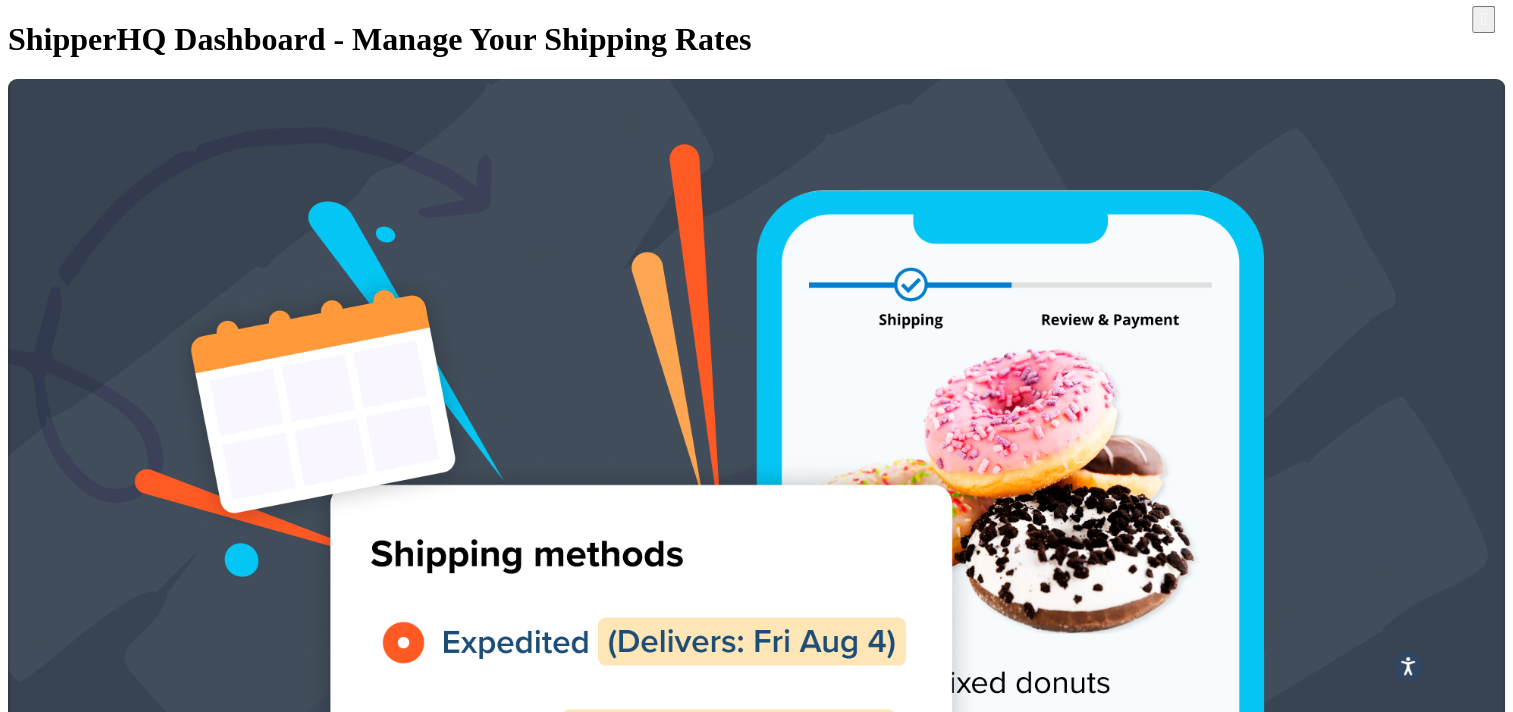 click on "Boxes" at bounding box center [108, 1553] 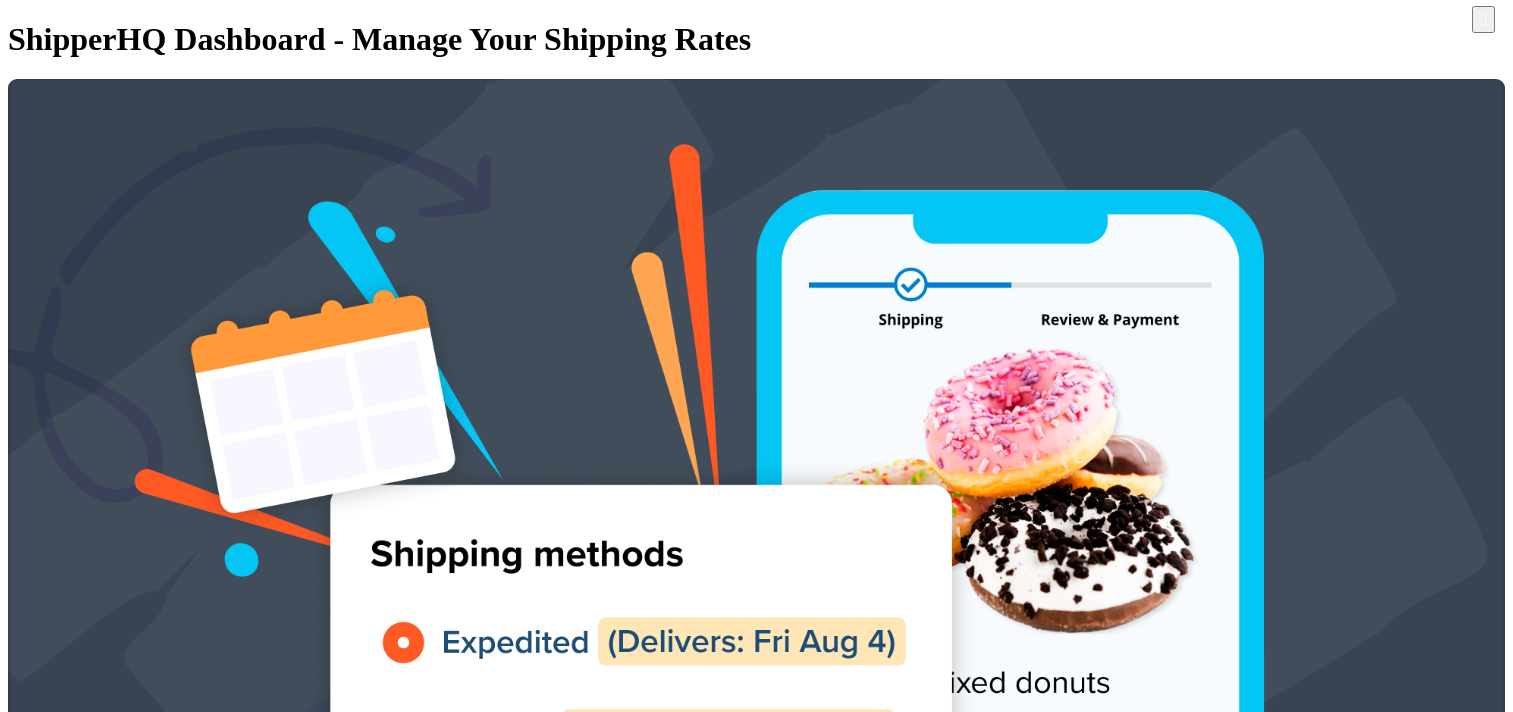 scroll, scrollTop: 0, scrollLeft: 0, axis: both 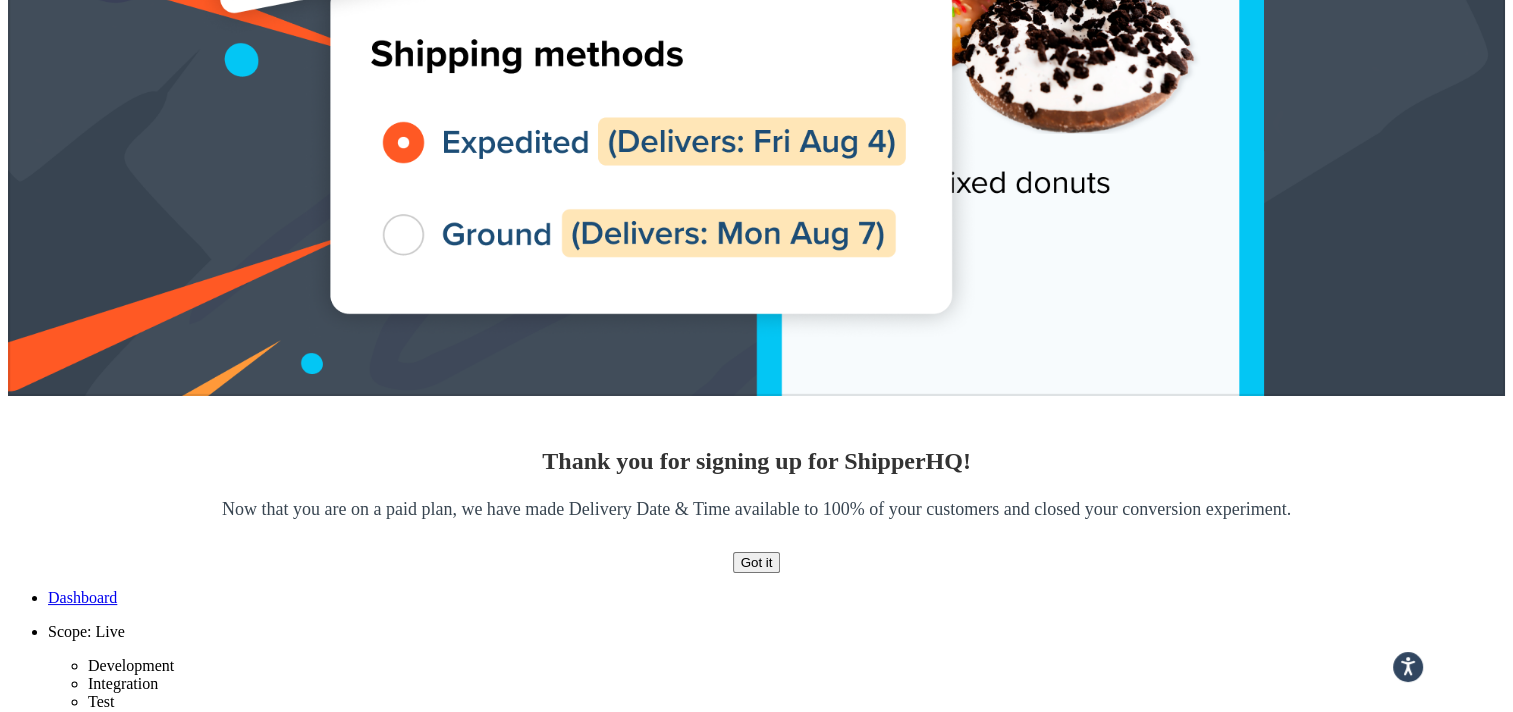 click on "10 15 25 50 100 1000" at bounding box center [70, 3629] 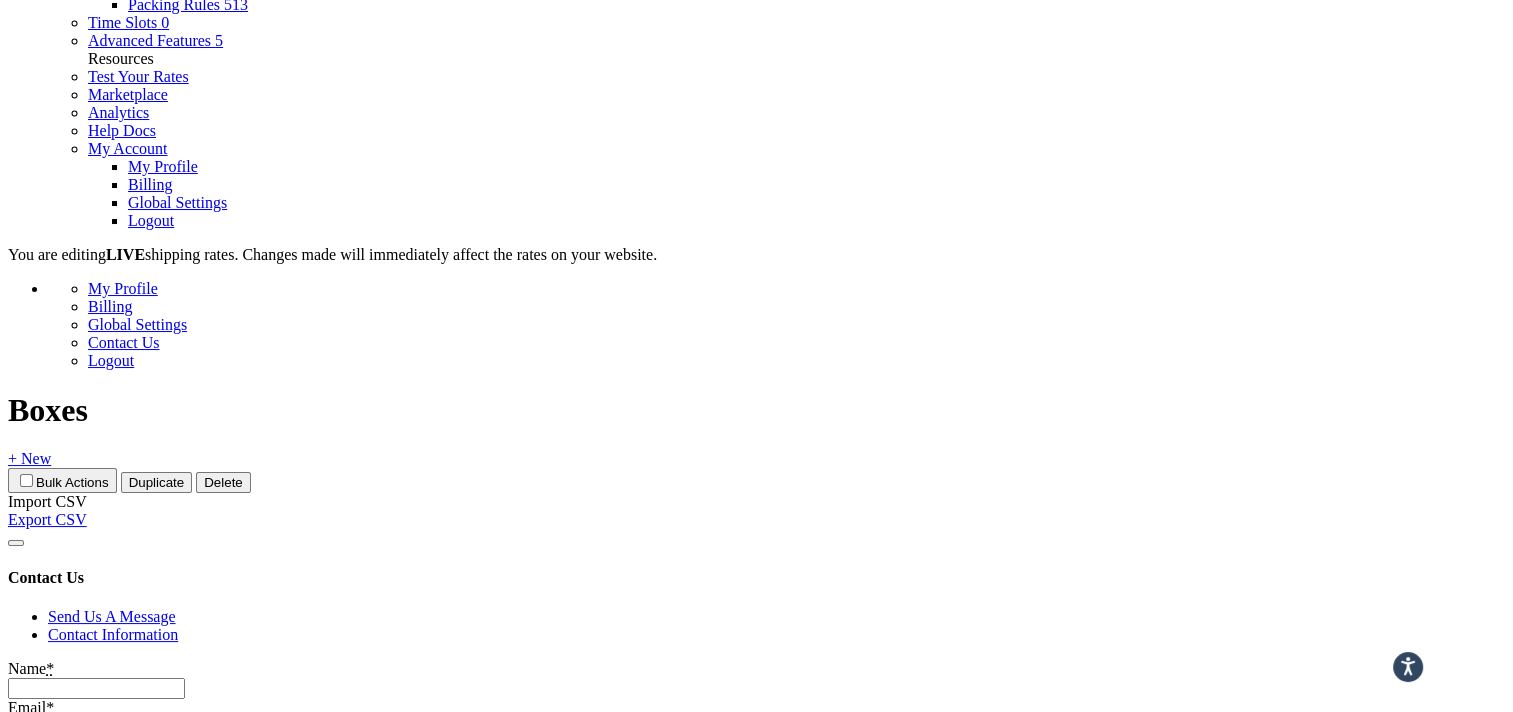 scroll, scrollTop: 1800, scrollLeft: 0, axis: vertical 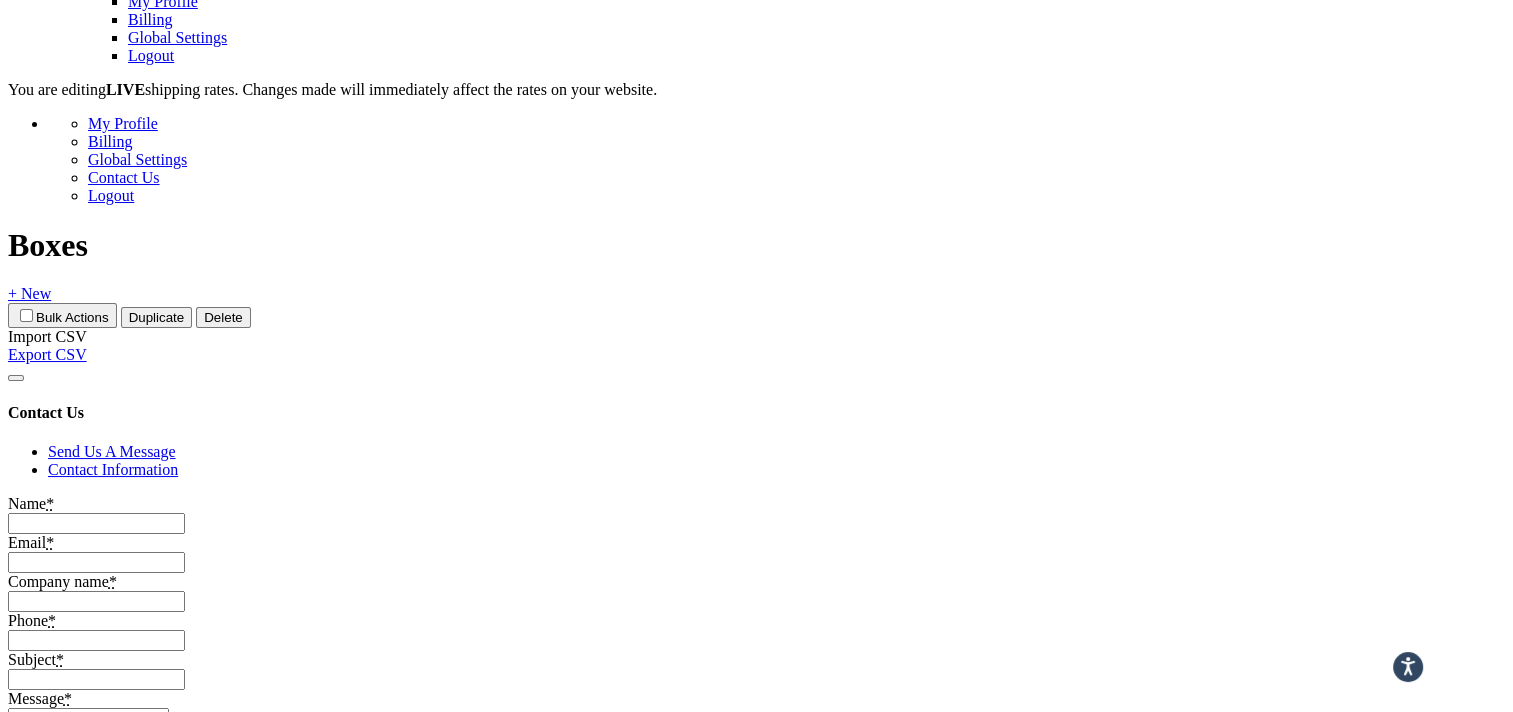 click on "10 15 25 50 100 1000" at bounding box center (70, 3289) 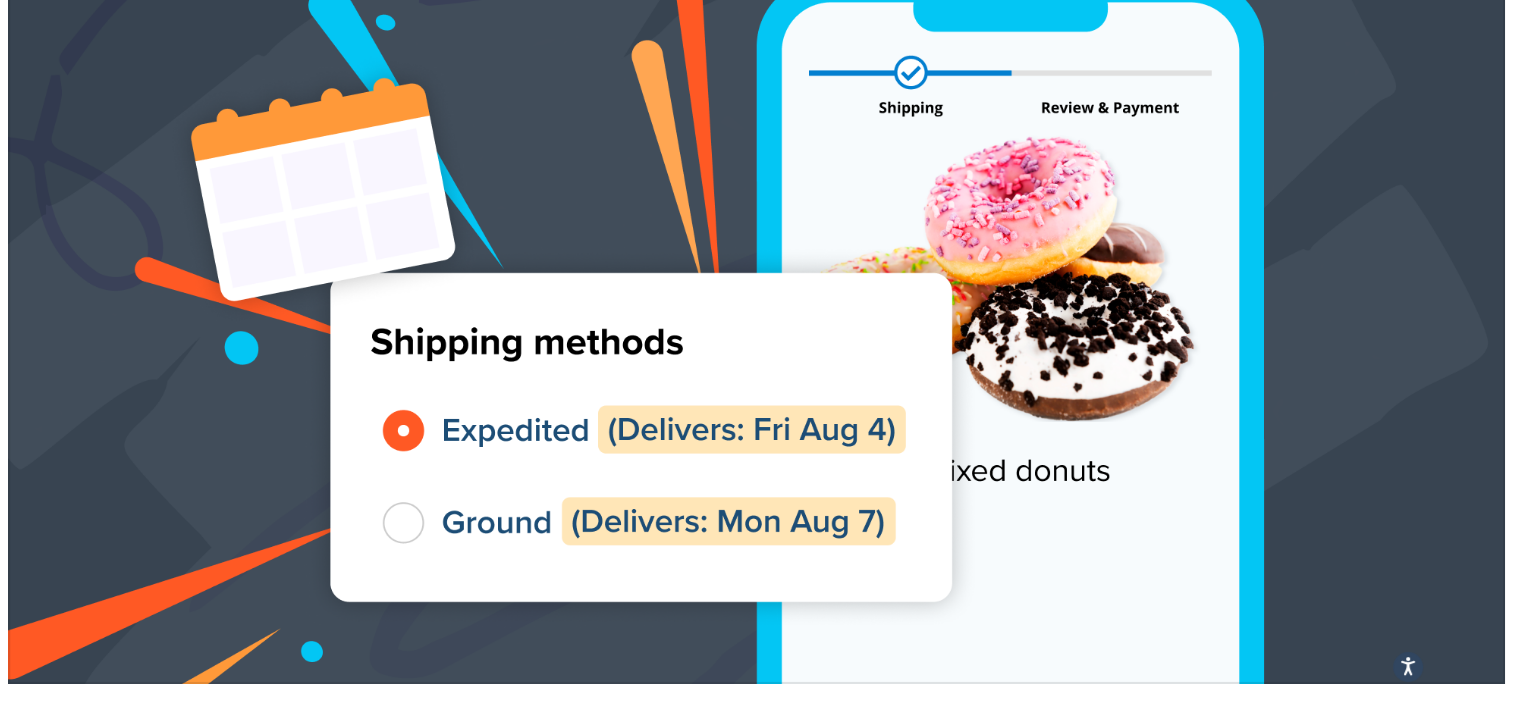 scroll, scrollTop: 100, scrollLeft: 0, axis: vertical 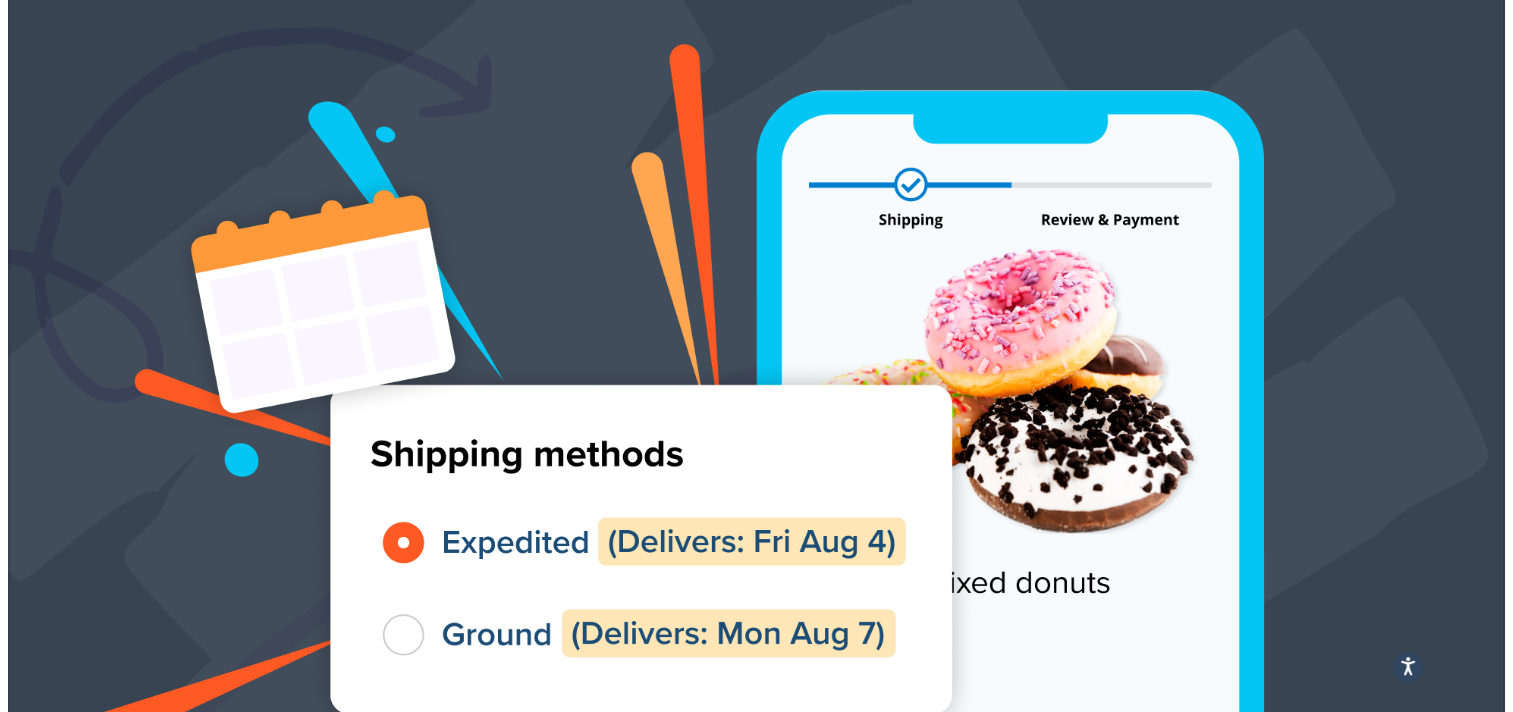 click at bounding box center [1432, 3635] 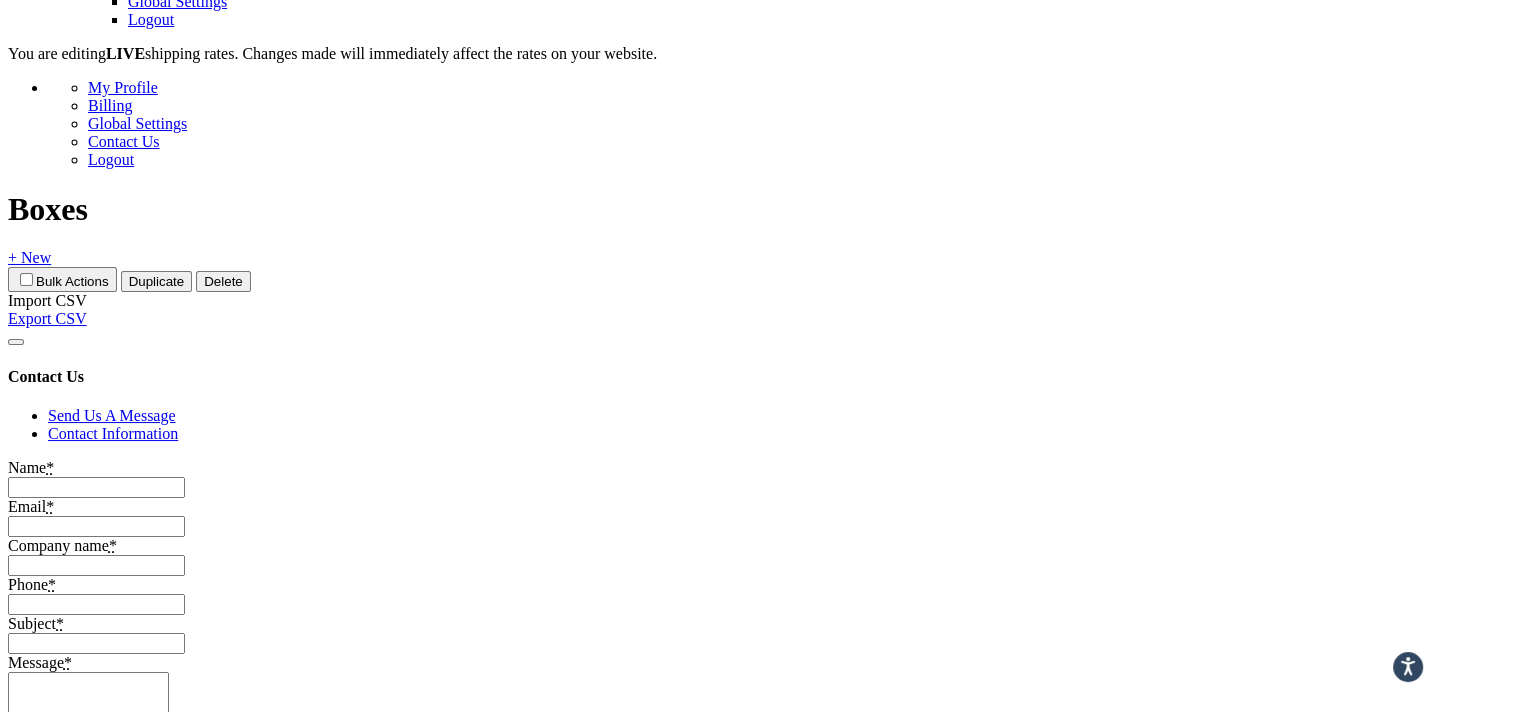 scroll, scrollTop: 1854, scrollLeft: 0, axis: vertical 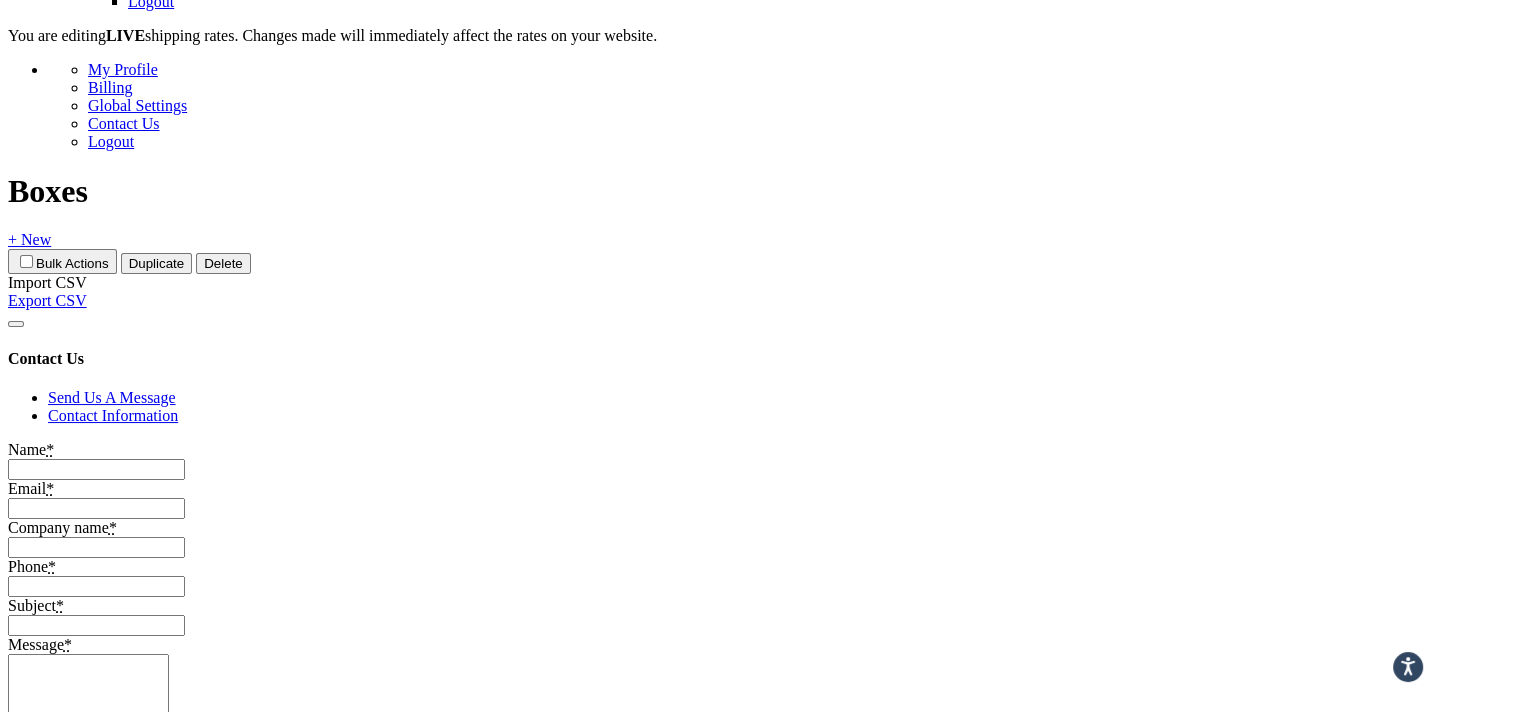 click on "Next" at bounding box center (63, 3305) 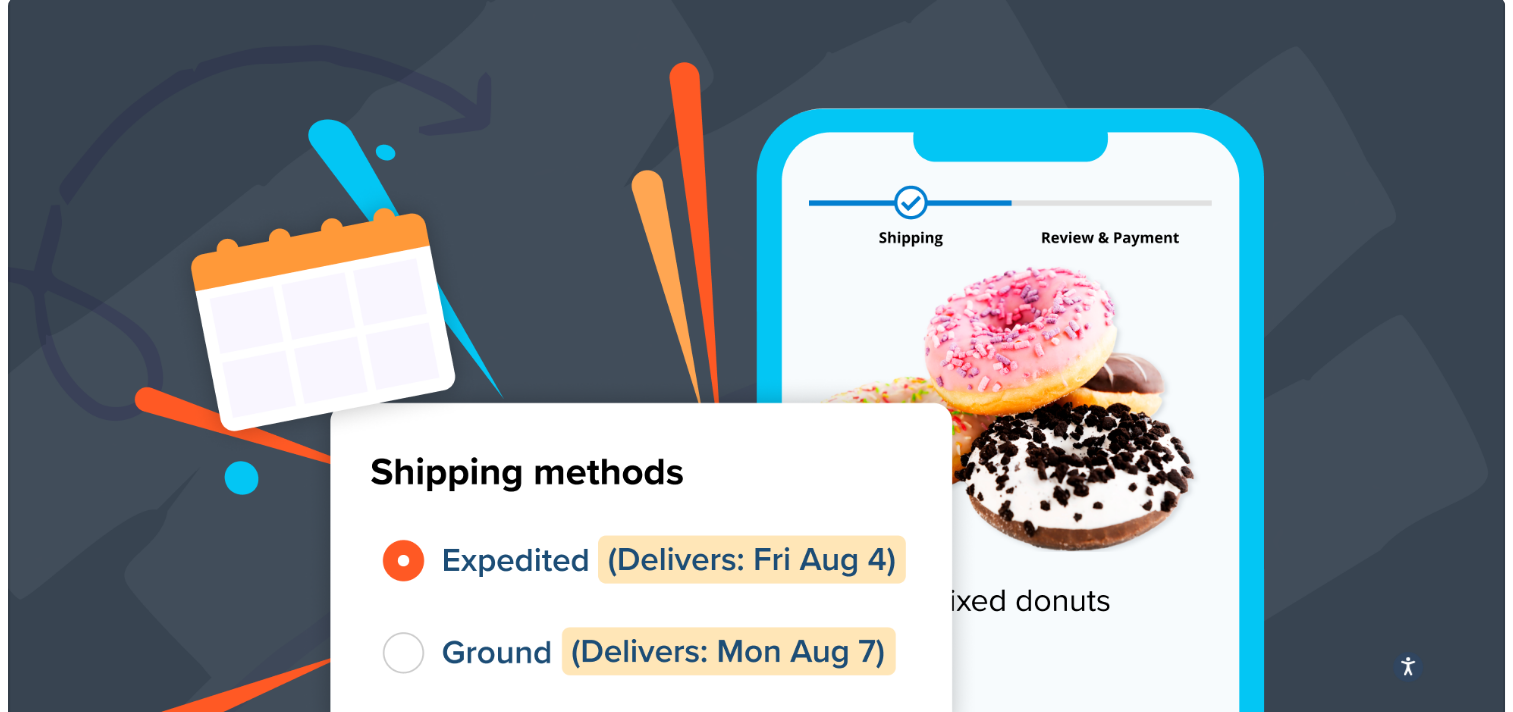 scroll, scrollTop: 54, scrollLeft: 0, axis: vertical 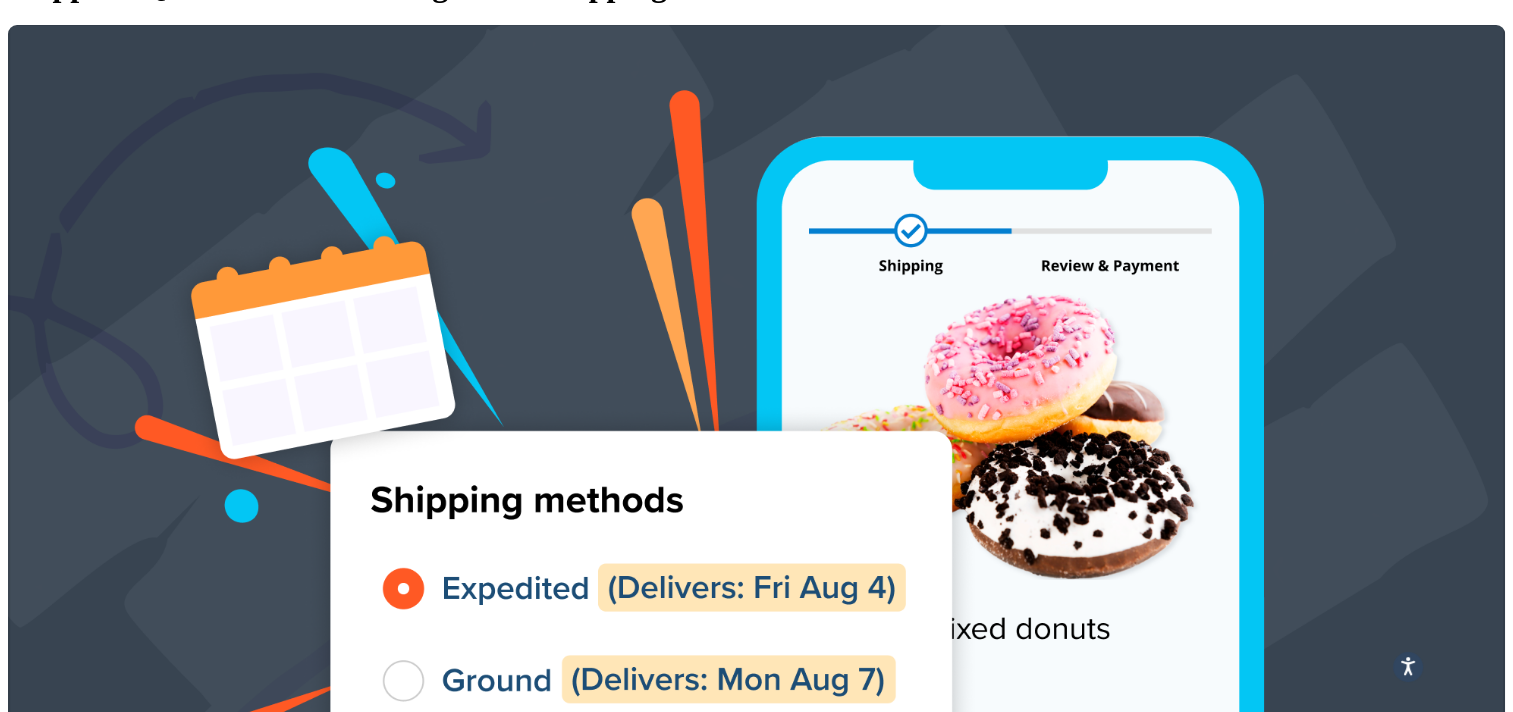 click on "Packing Rules" at bounding box center (174, 1585) 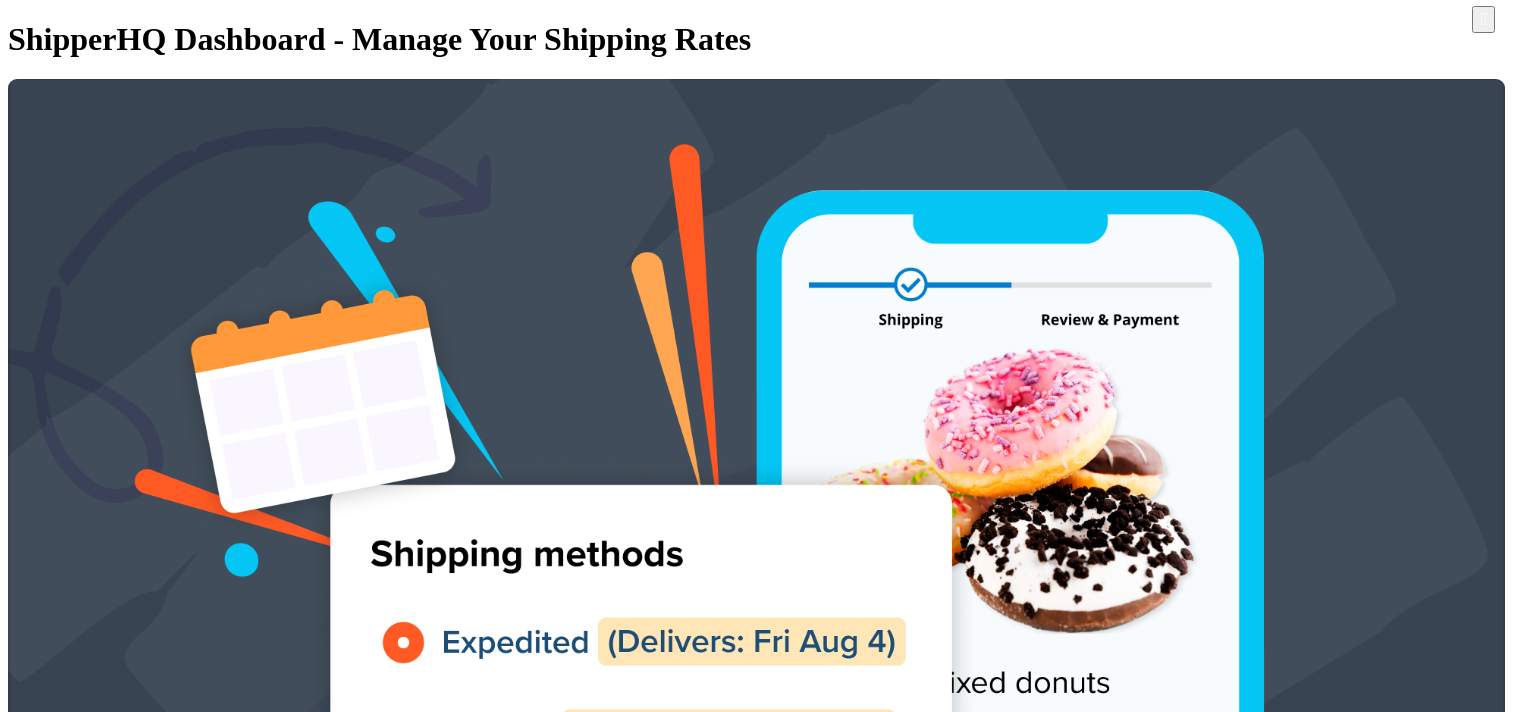 scroll, scrollTop: 0, scrollLeft: 0, axis: both 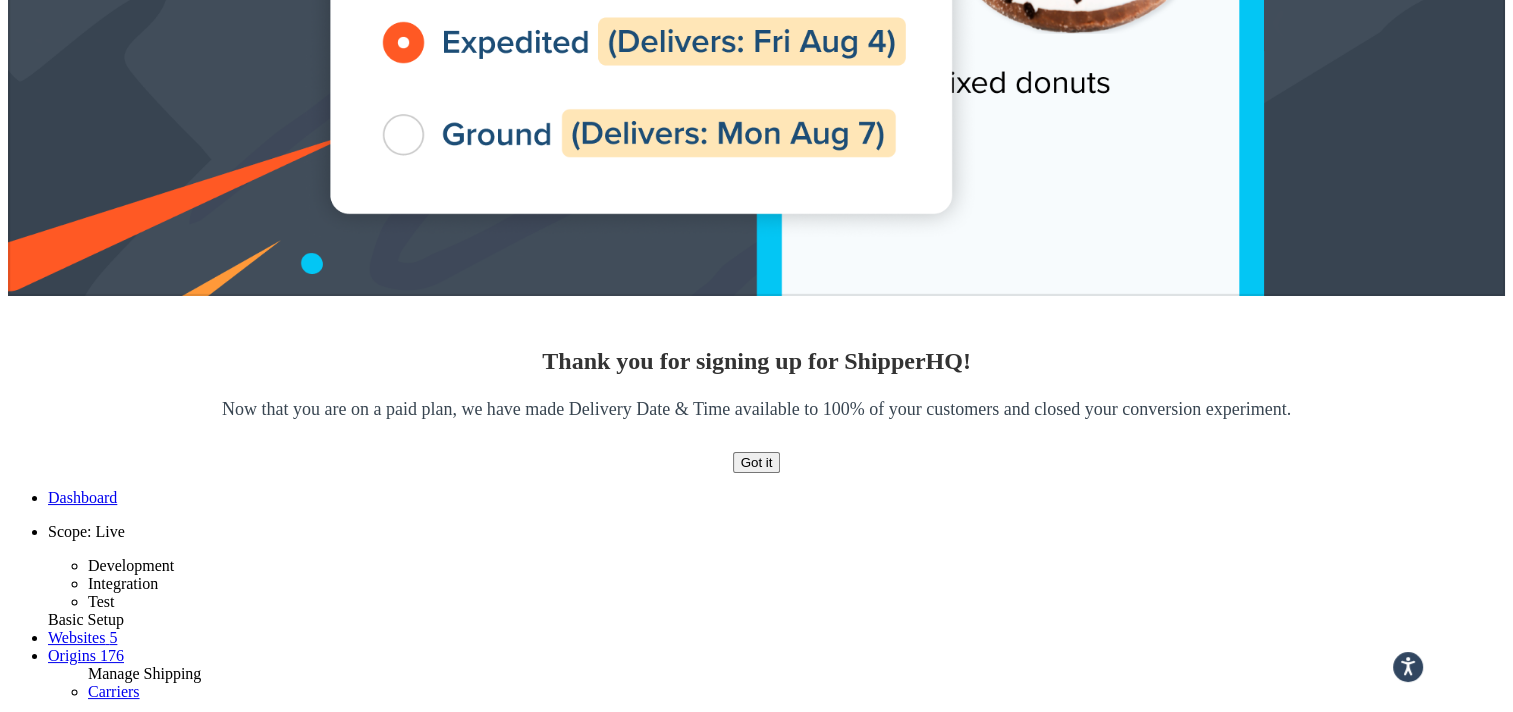 click on "35" at bounding box center [76, 3997] 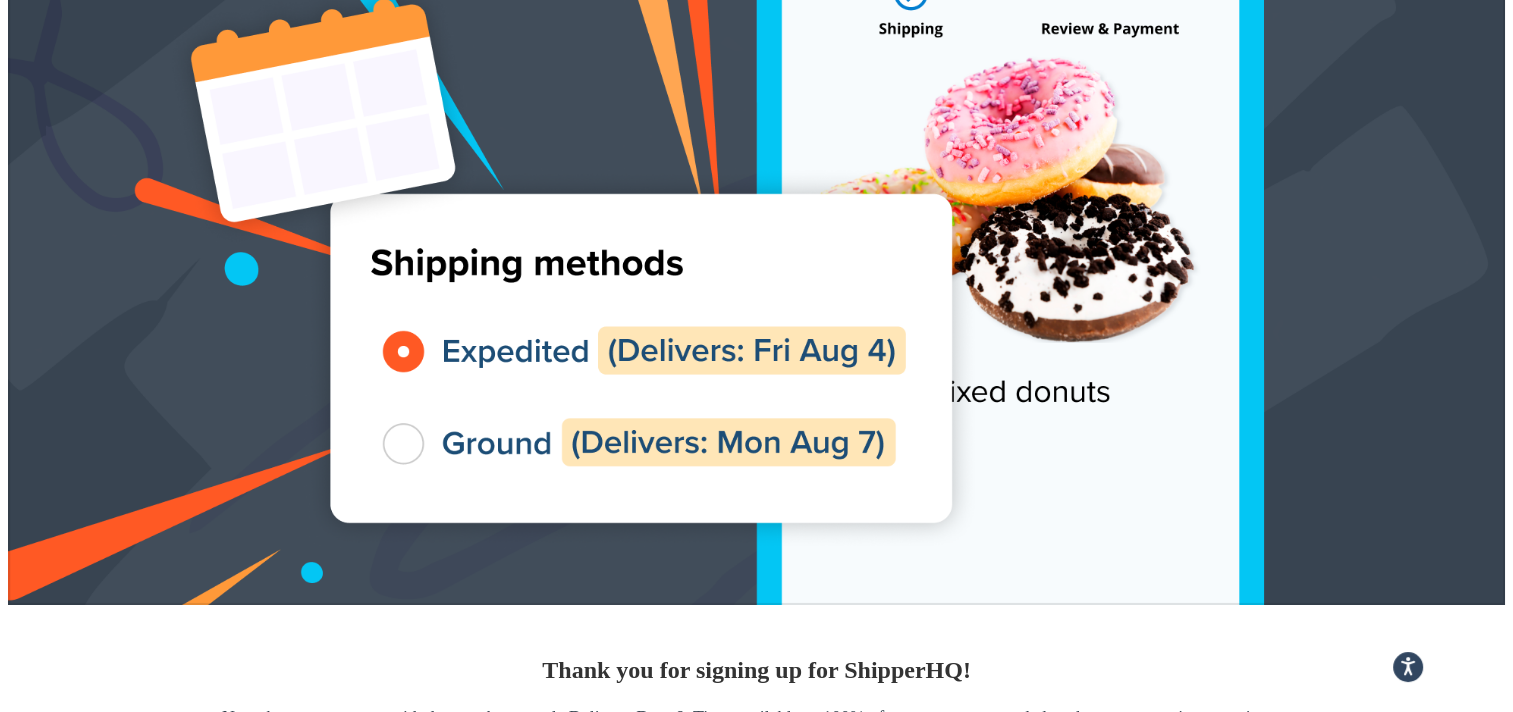 click on "Multi-Box 512" at bounding box center [274, 3396] 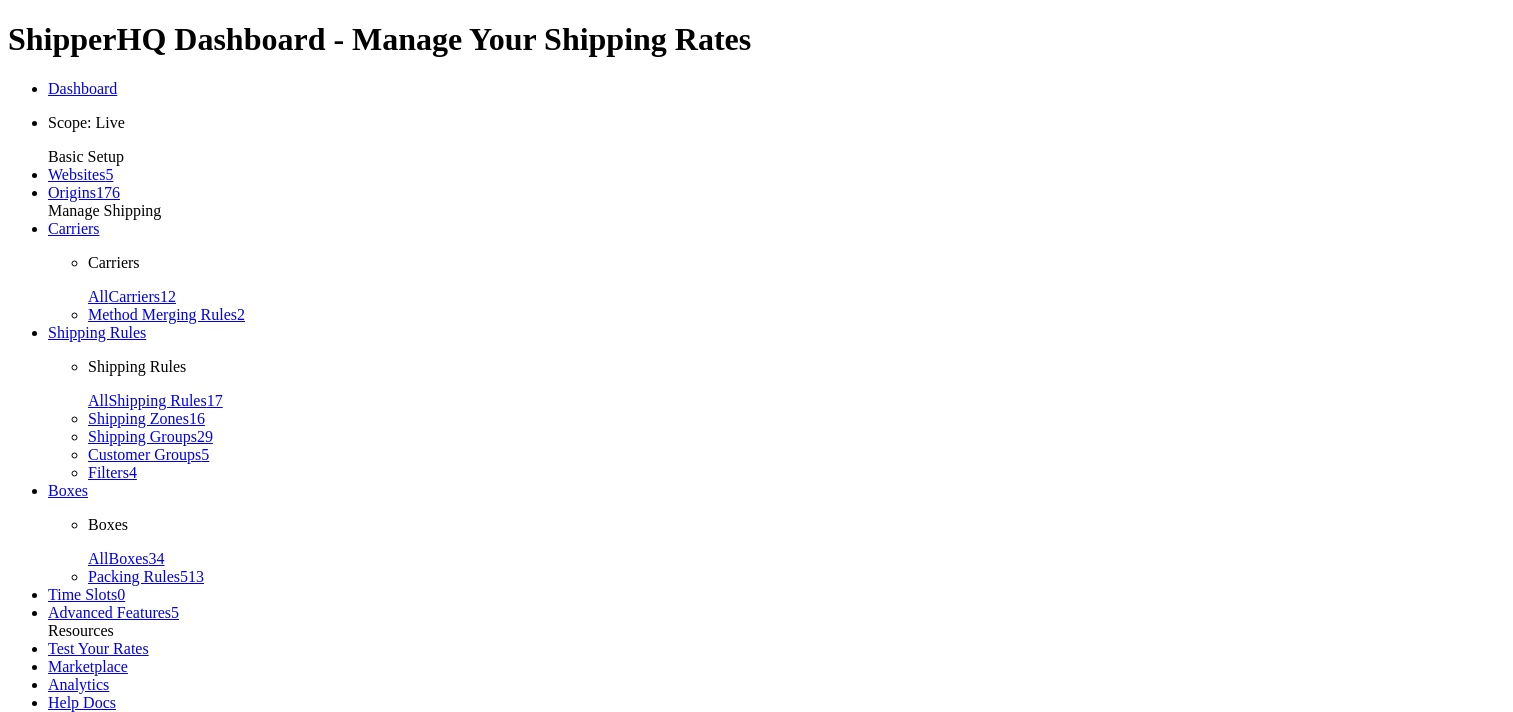scroll, scrollTop: 0, scrollLeft: 0, axis: both 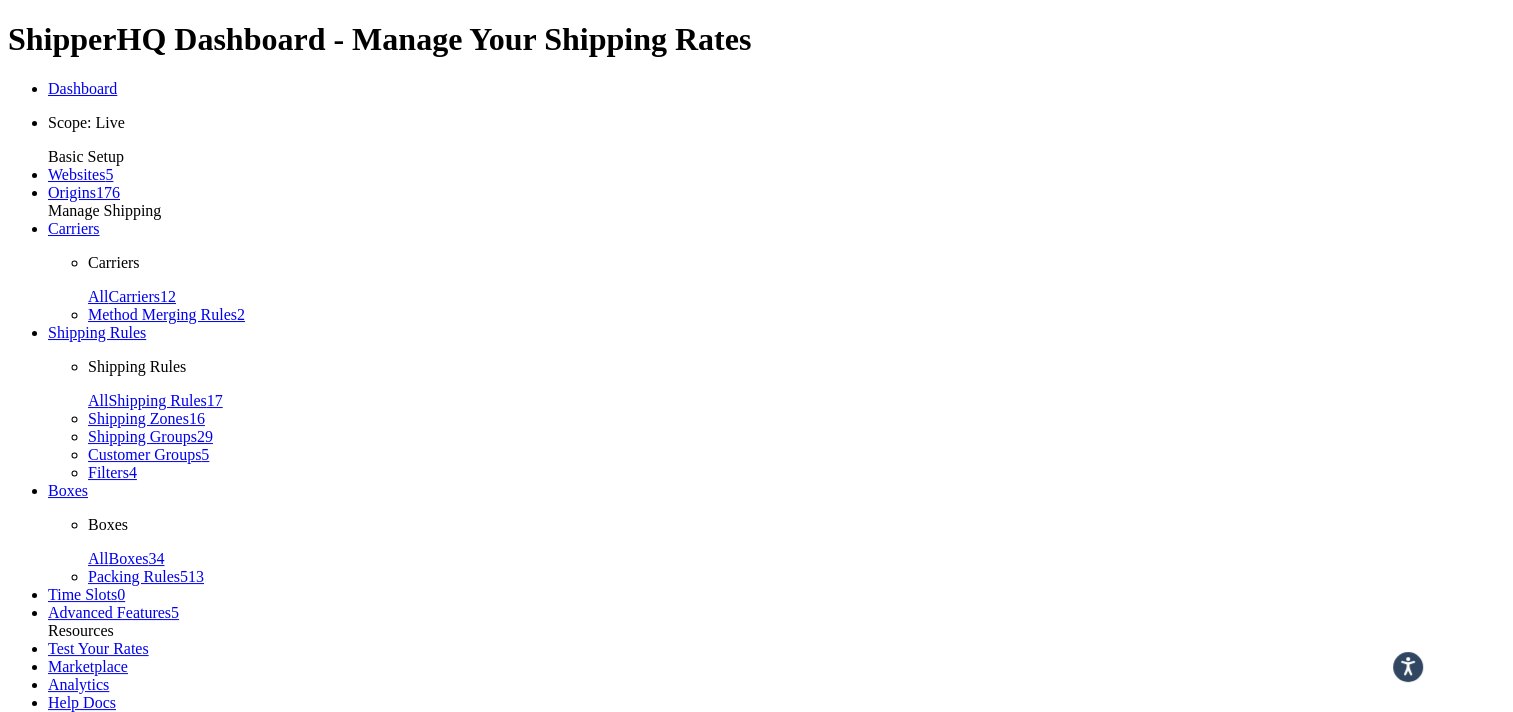 click on "Multi-Box 512" at bounding box center [96, 1213] 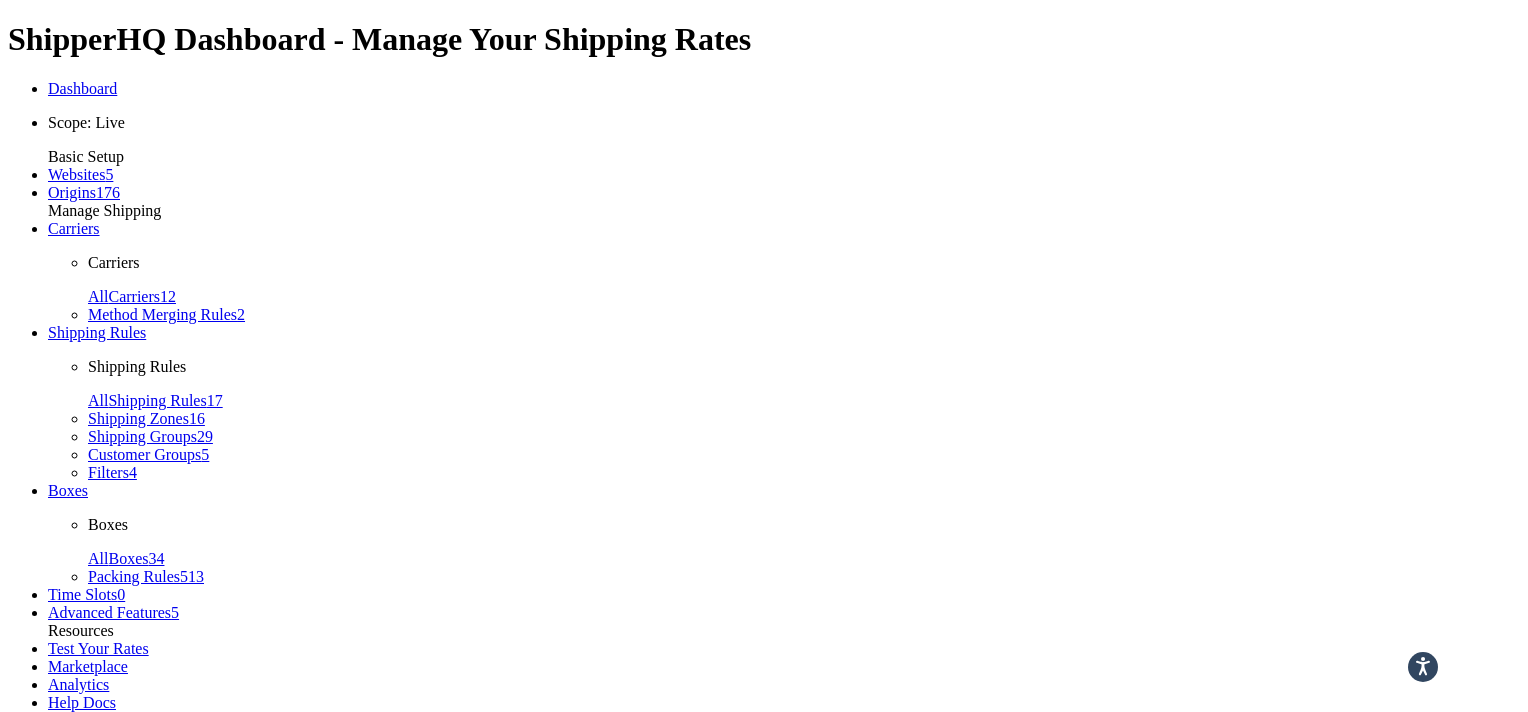 click on "Cancel" at bounding box center [103, 2158] 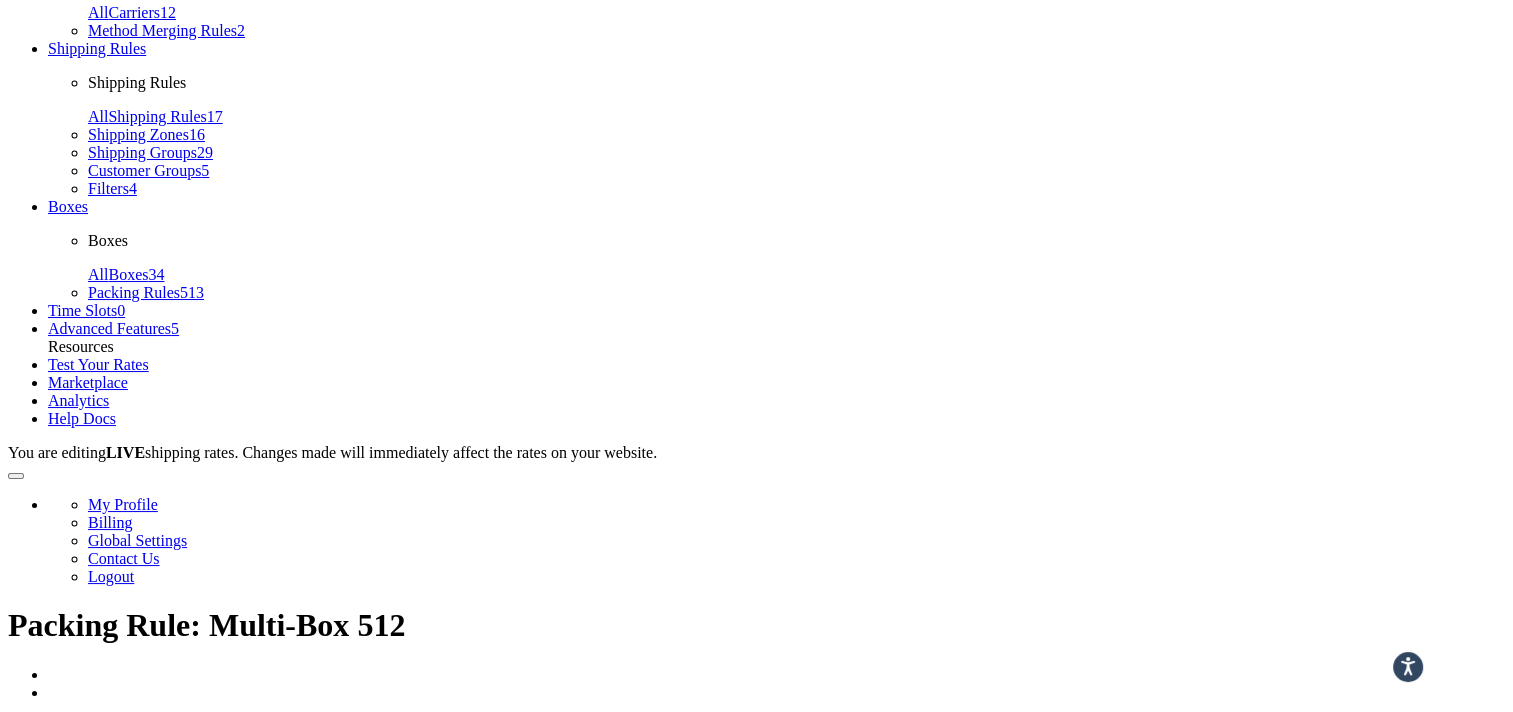 scroll, scrollTop: 300, scrollLeft: 0, axis: vertical 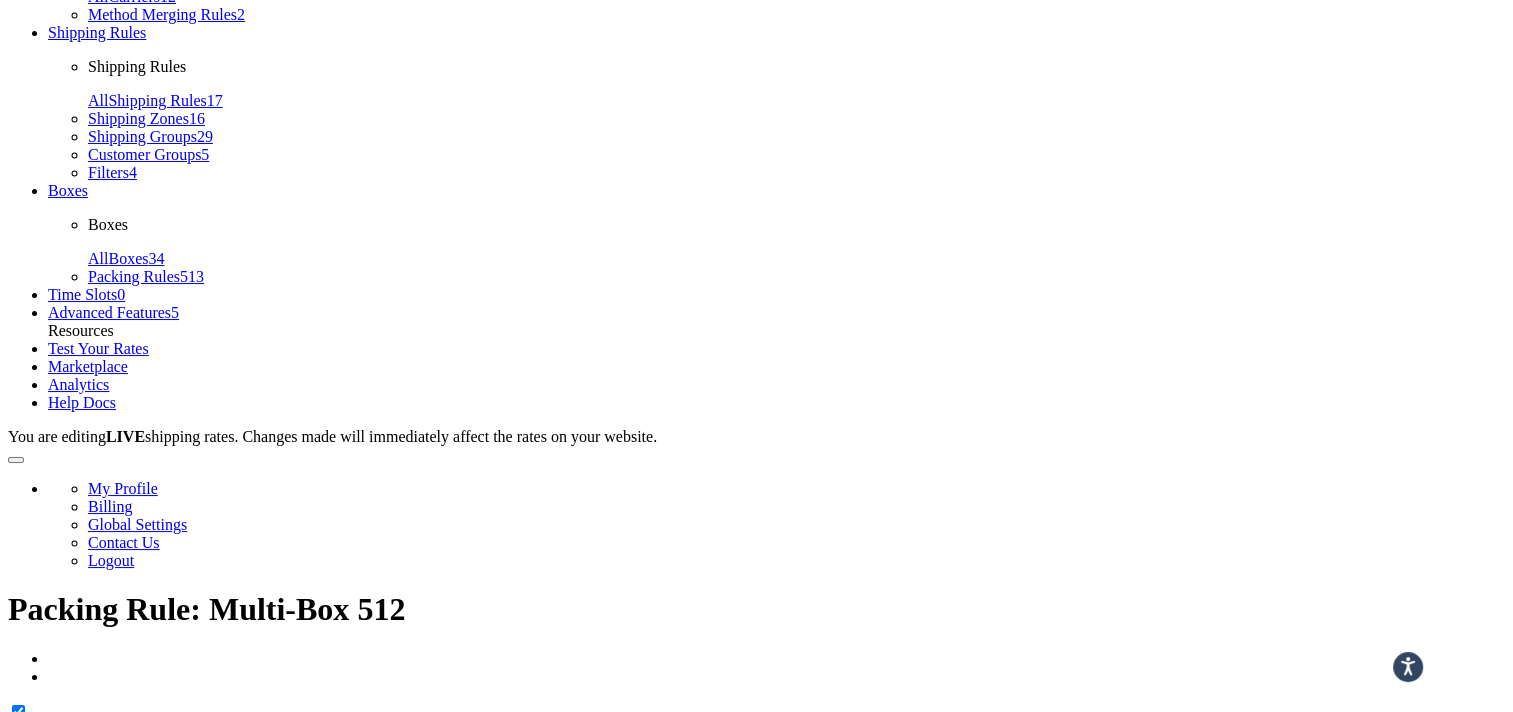 click on "Internal Description (optional)   32217001" at bounding box center [756, 1015] 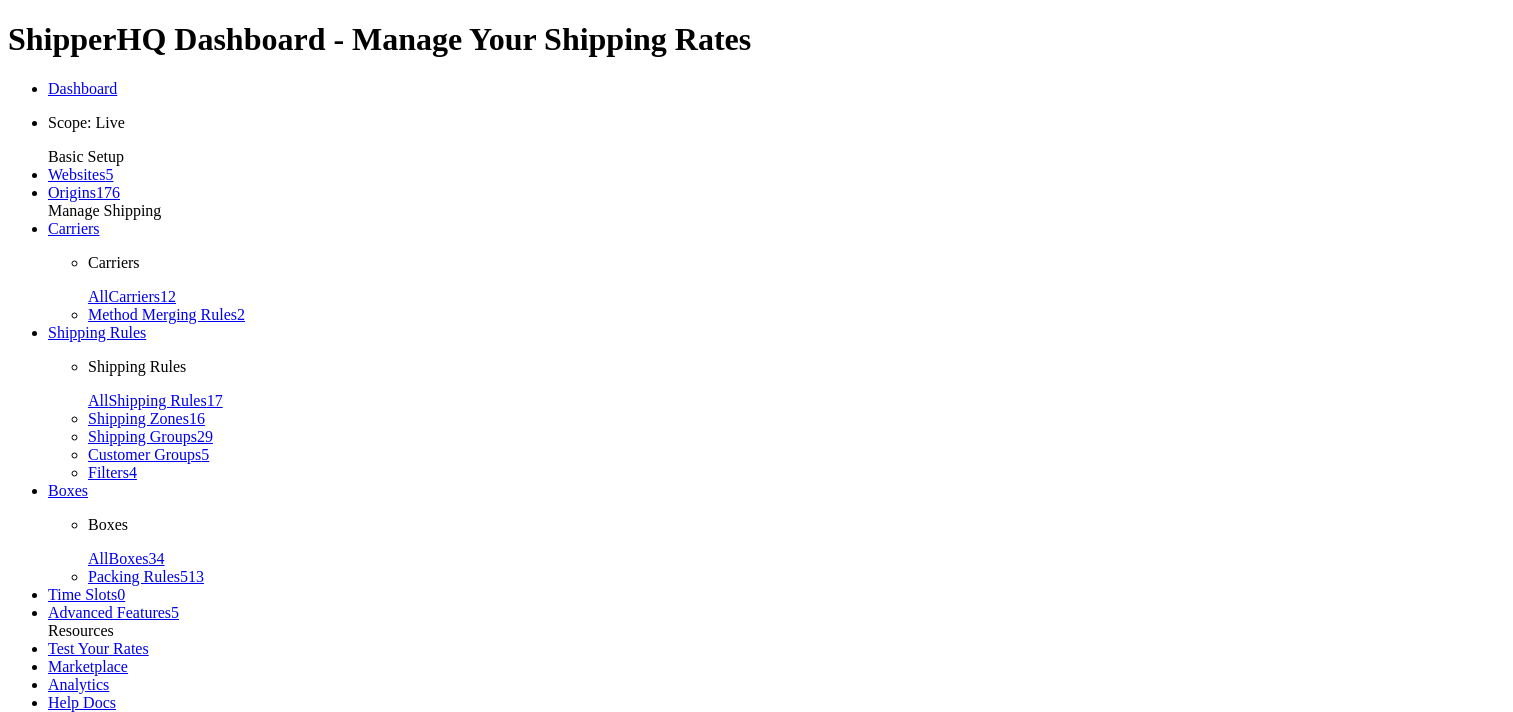 scroll, scrollTop: 300, scrollLeft: 0, axis: vertical 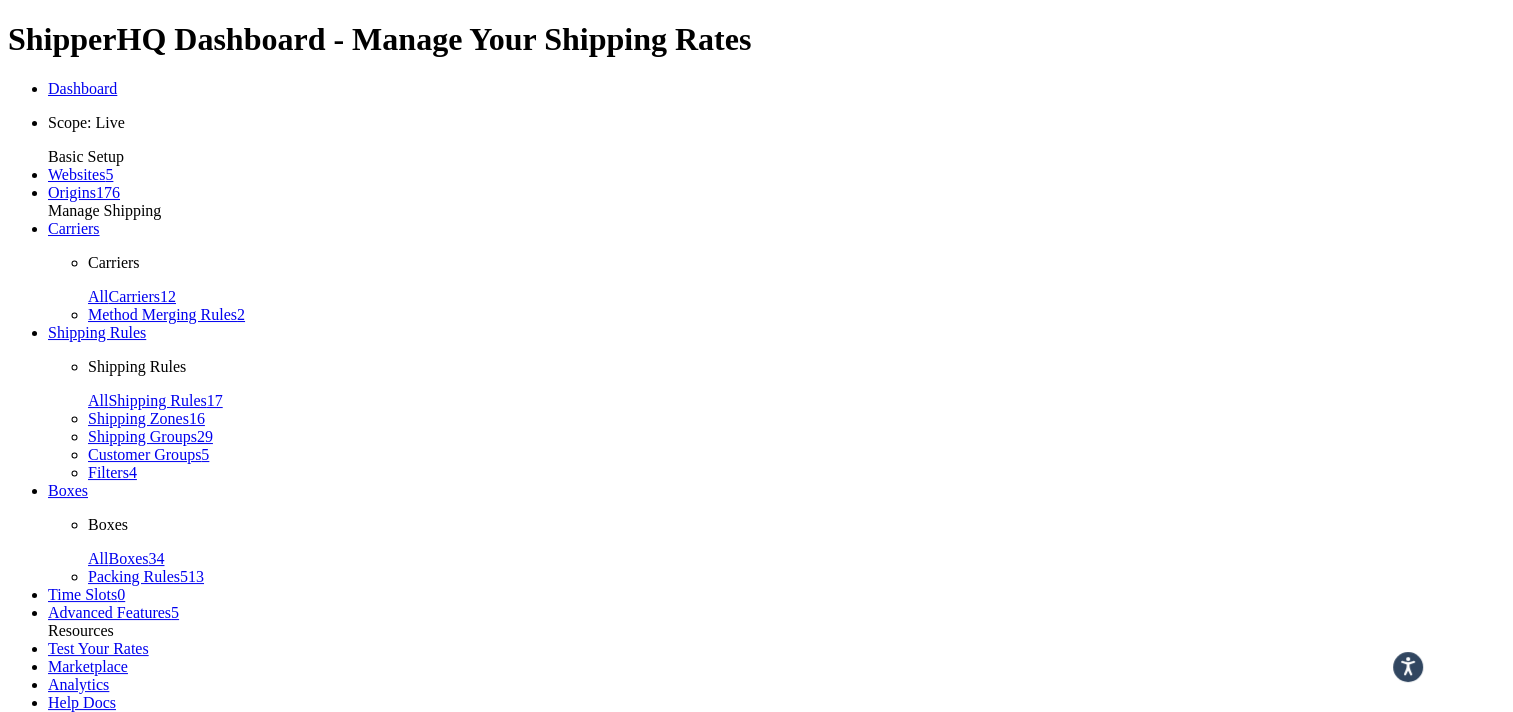 click on "Multi-Box 512" at bounding box center [96, 1213] 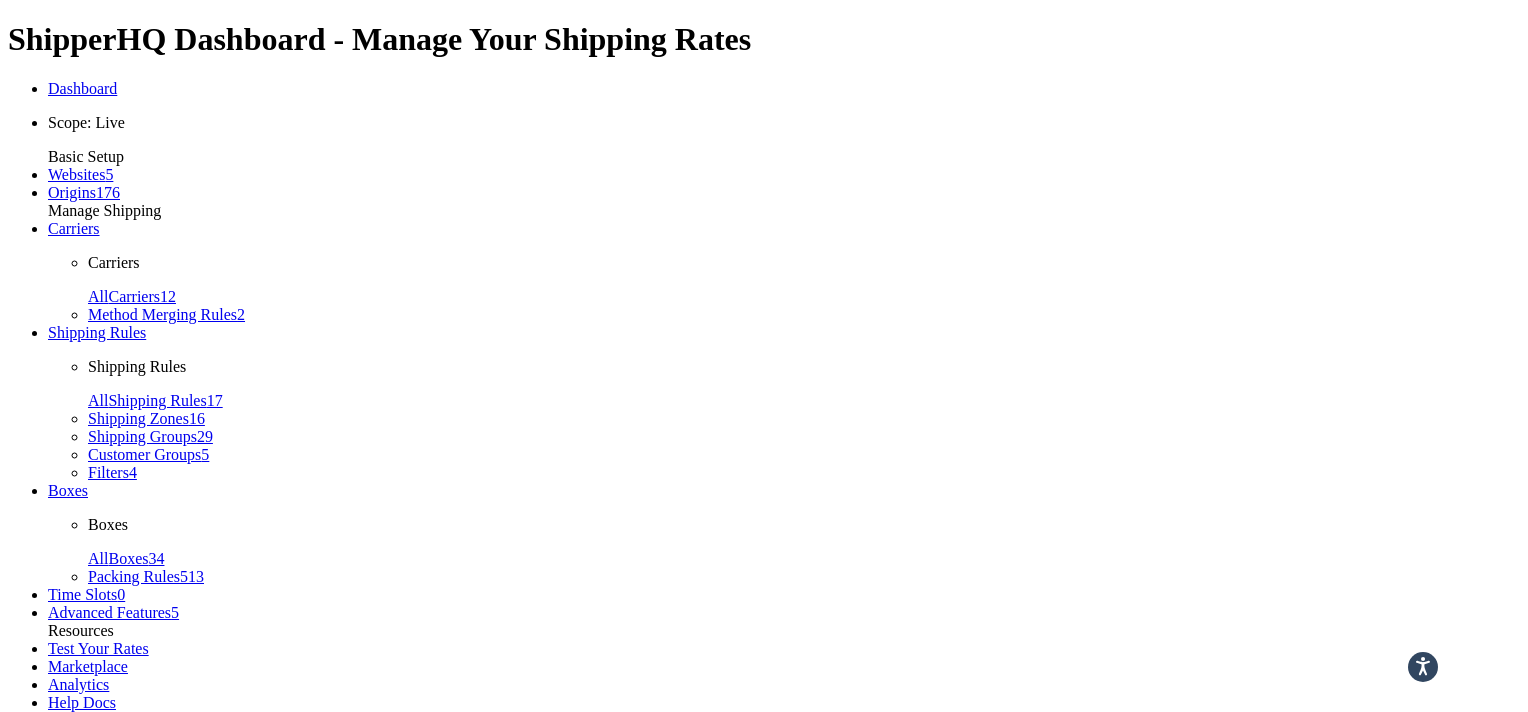click on "Cancel" at bounding box center (103, 2158) 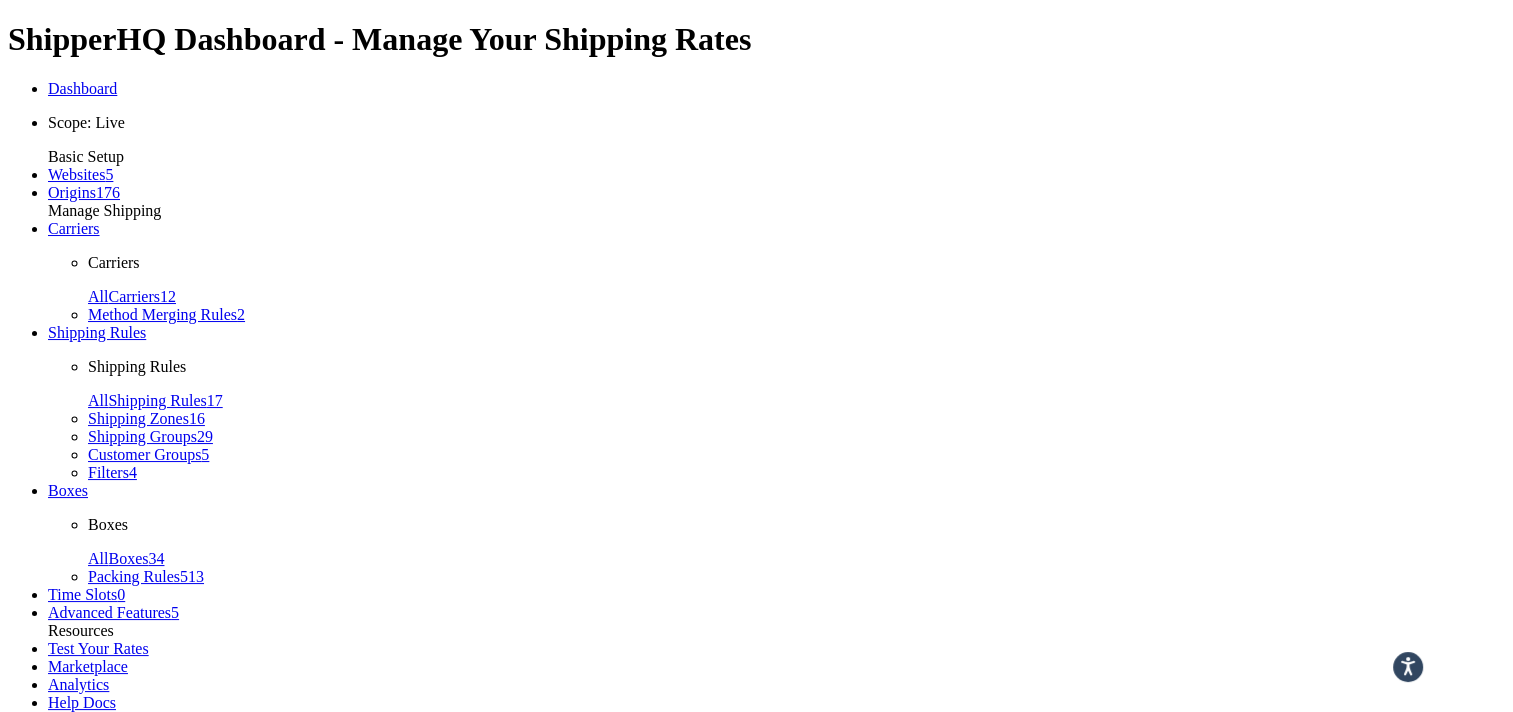 click on "Multi-Box 491" at bounding box center (96, 1213) 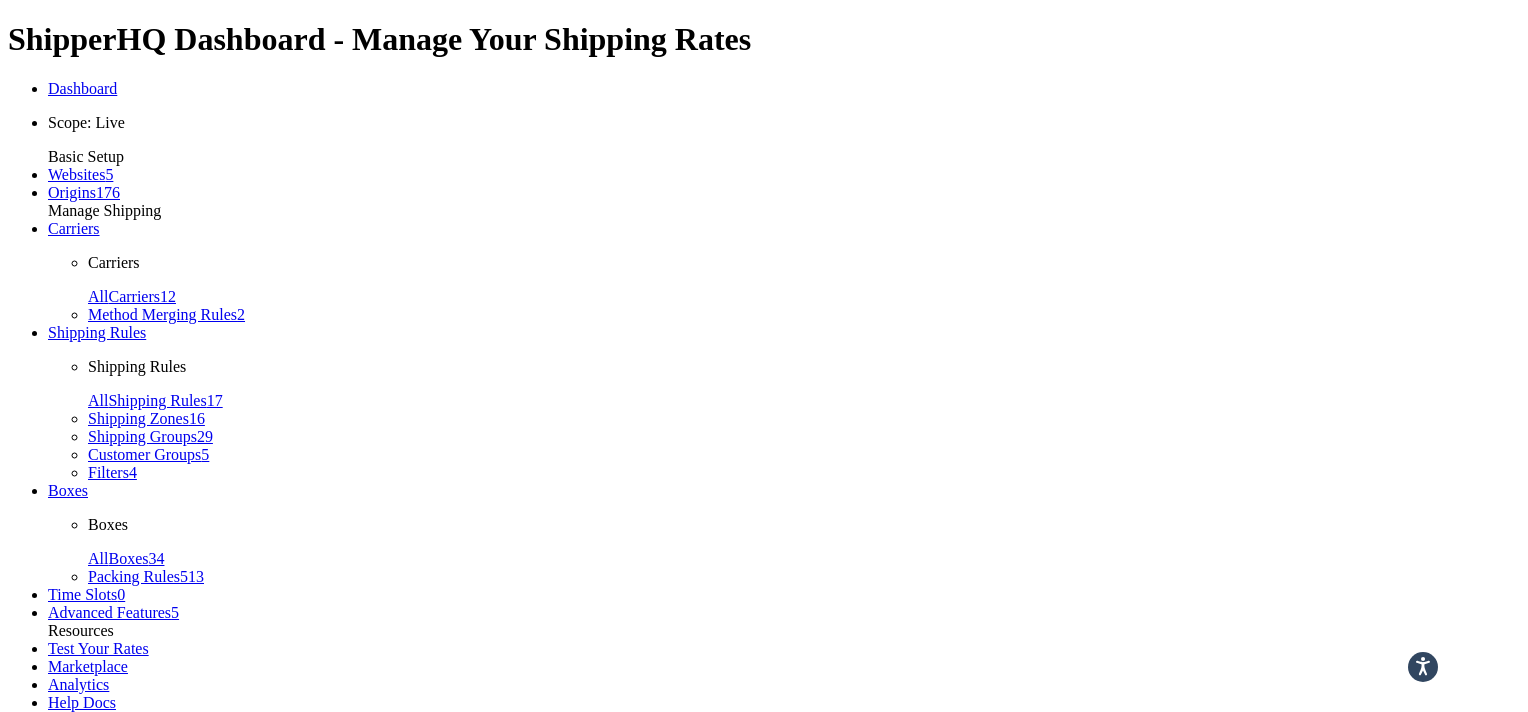 click on "Cancel" at bounding box center [103, 2158] 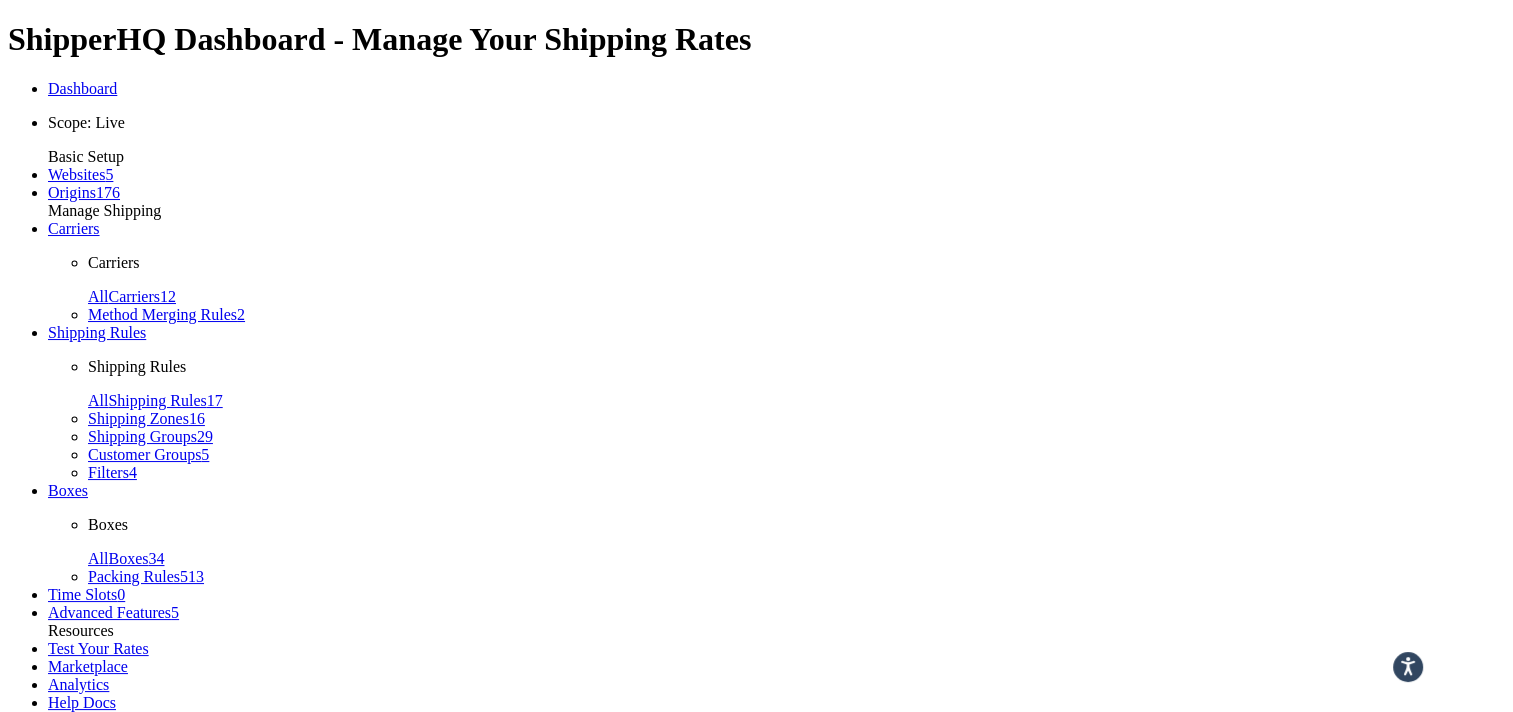 click on "Packing Rules" at bounding box center (134, 576) 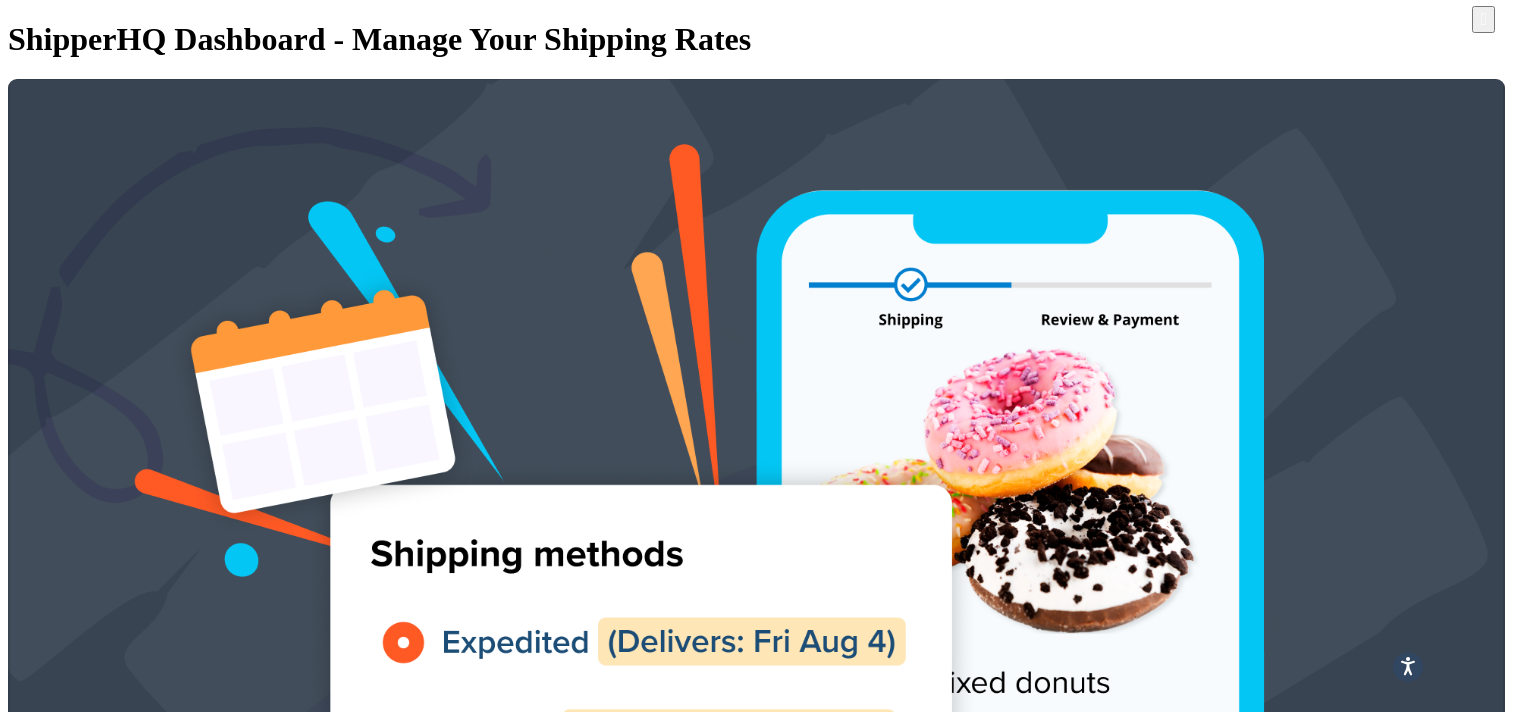 scroll, scrollTop: 0, scrollLeft: 0, axis: both 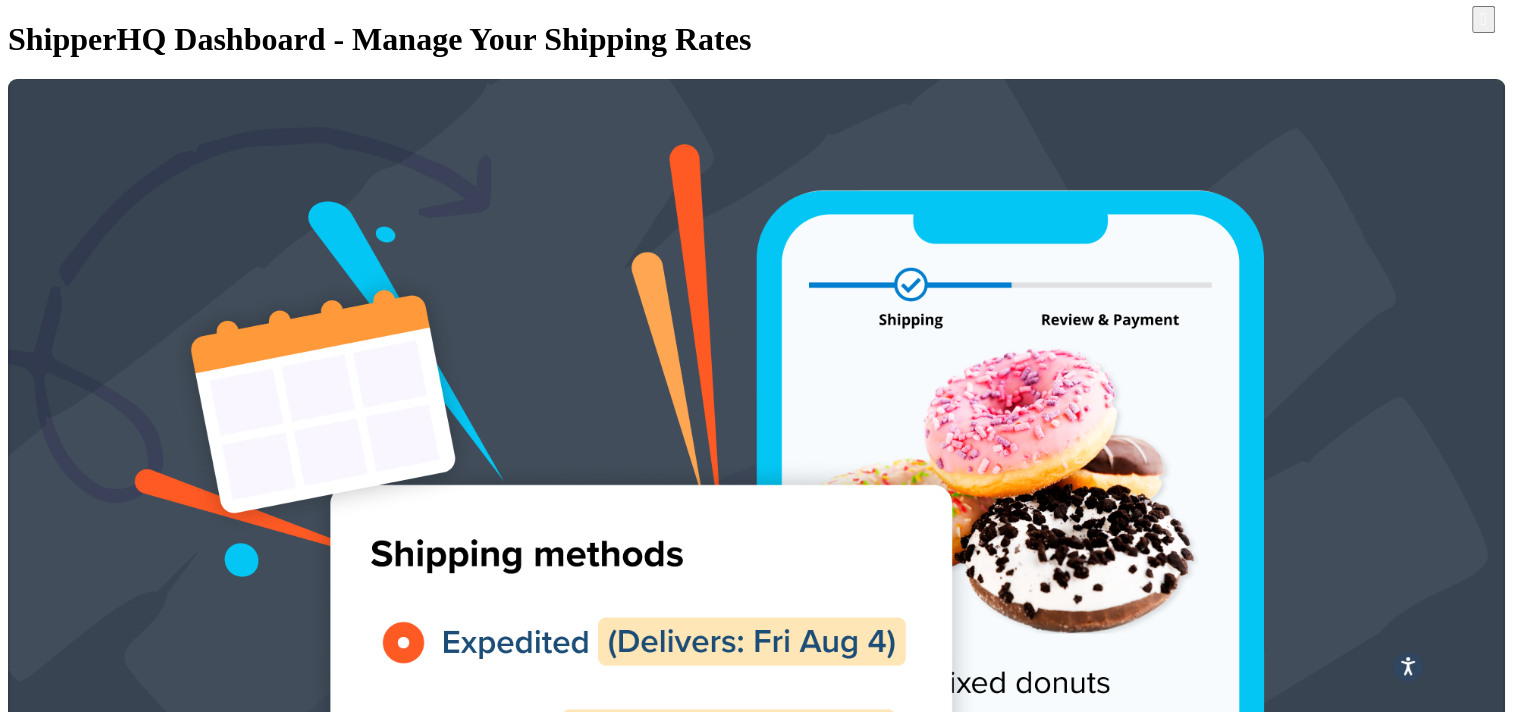 click at bounding box center (48, 1915) 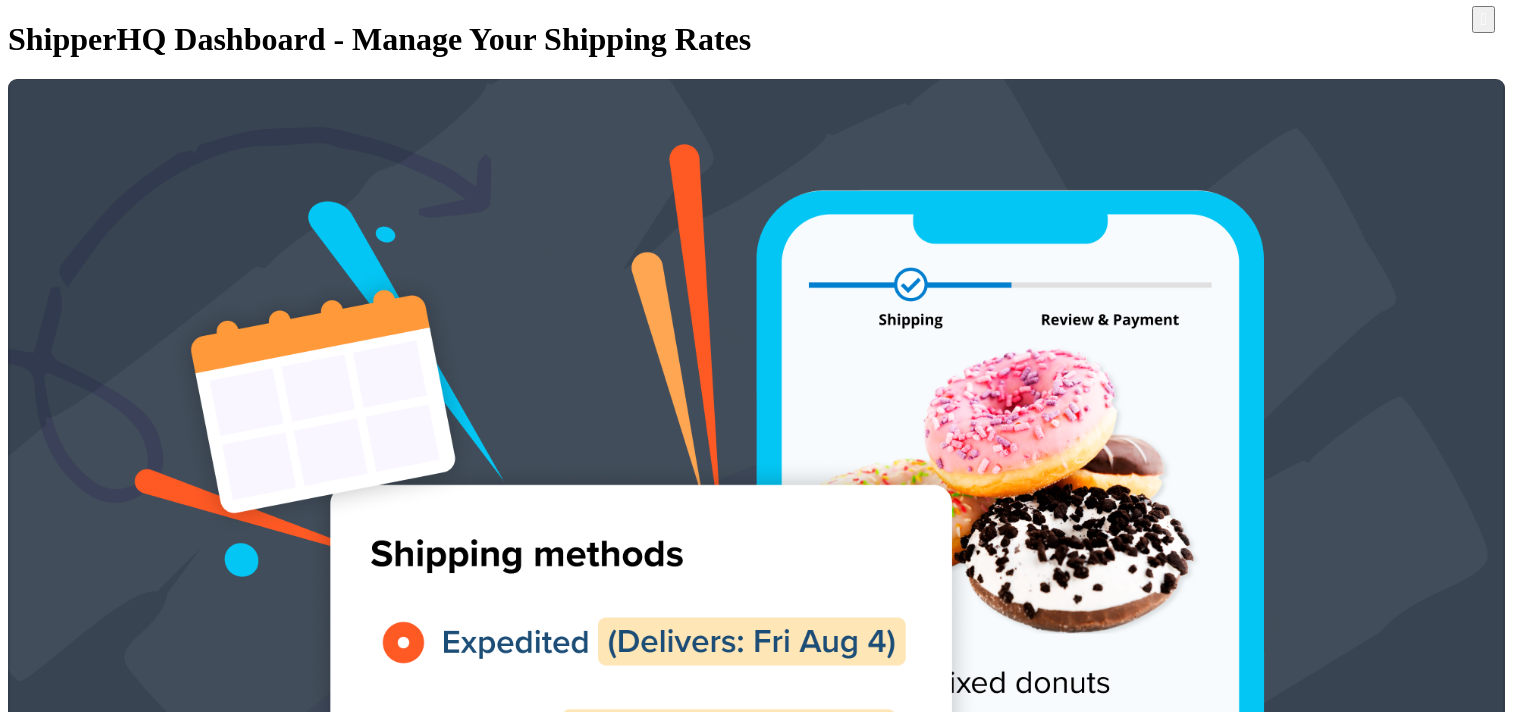 scroll, scrollTop: 0, scrollLeft: 0, axis: both 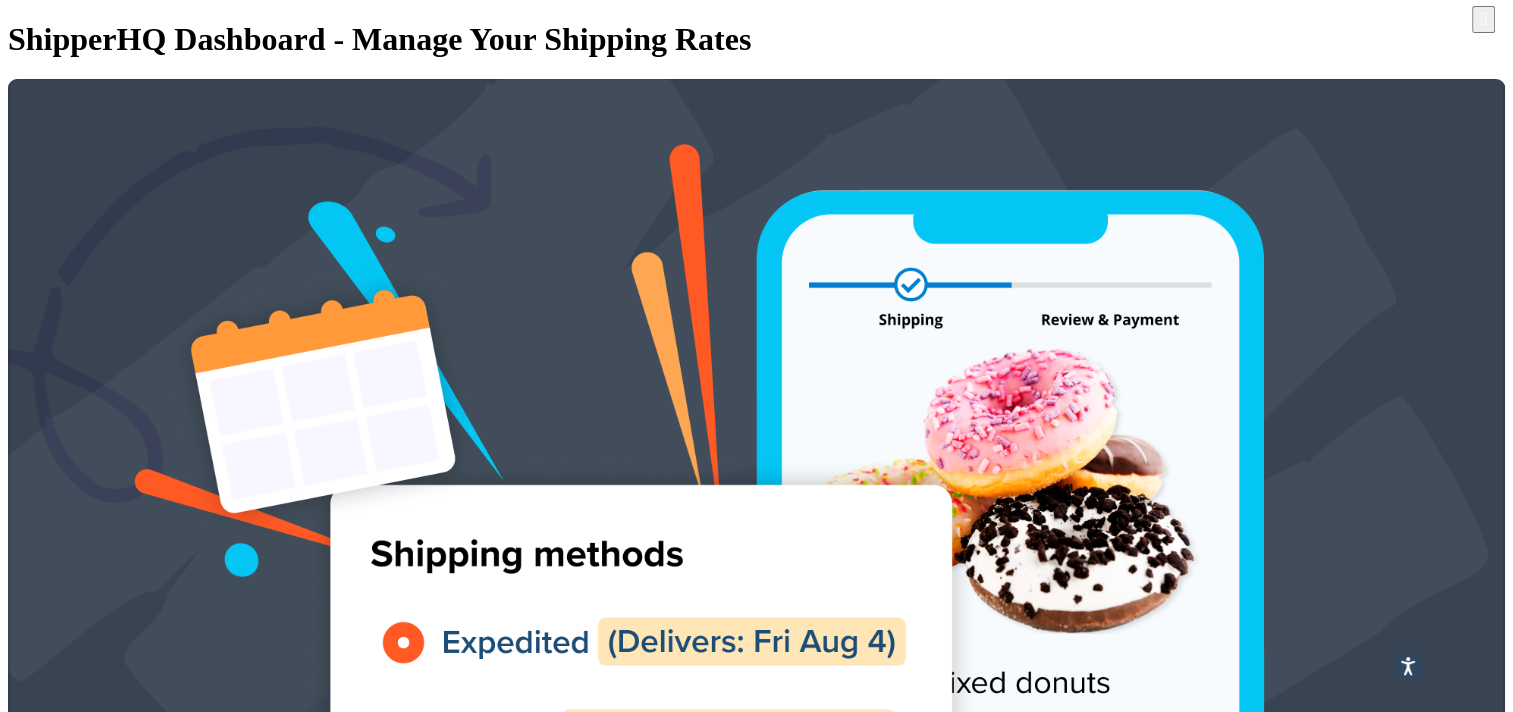 click on "Shipping Rules" at bounding box center (137, 1395) 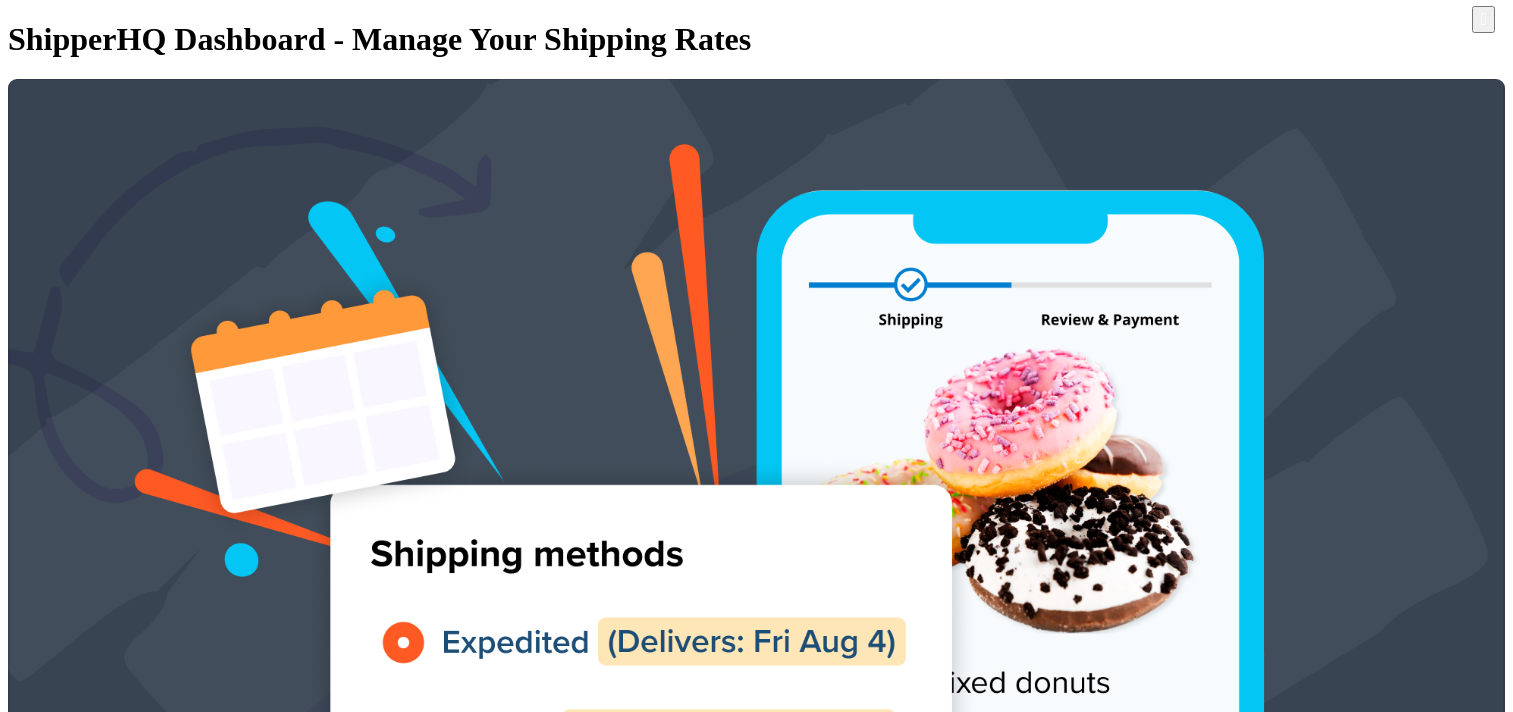 scroll, scrollTop: 0, scrollLeft: 0, axis: both 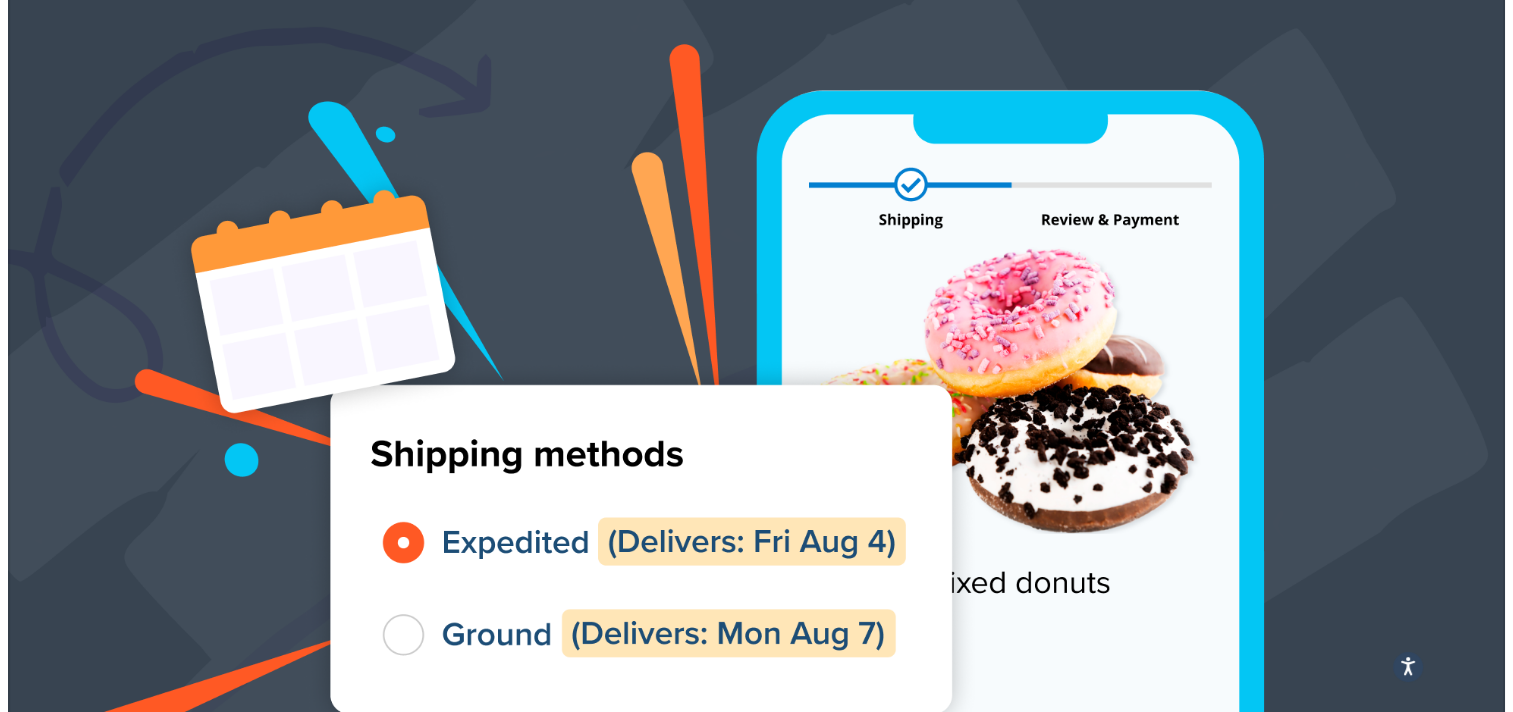 click at bounding box center (88, 1295) 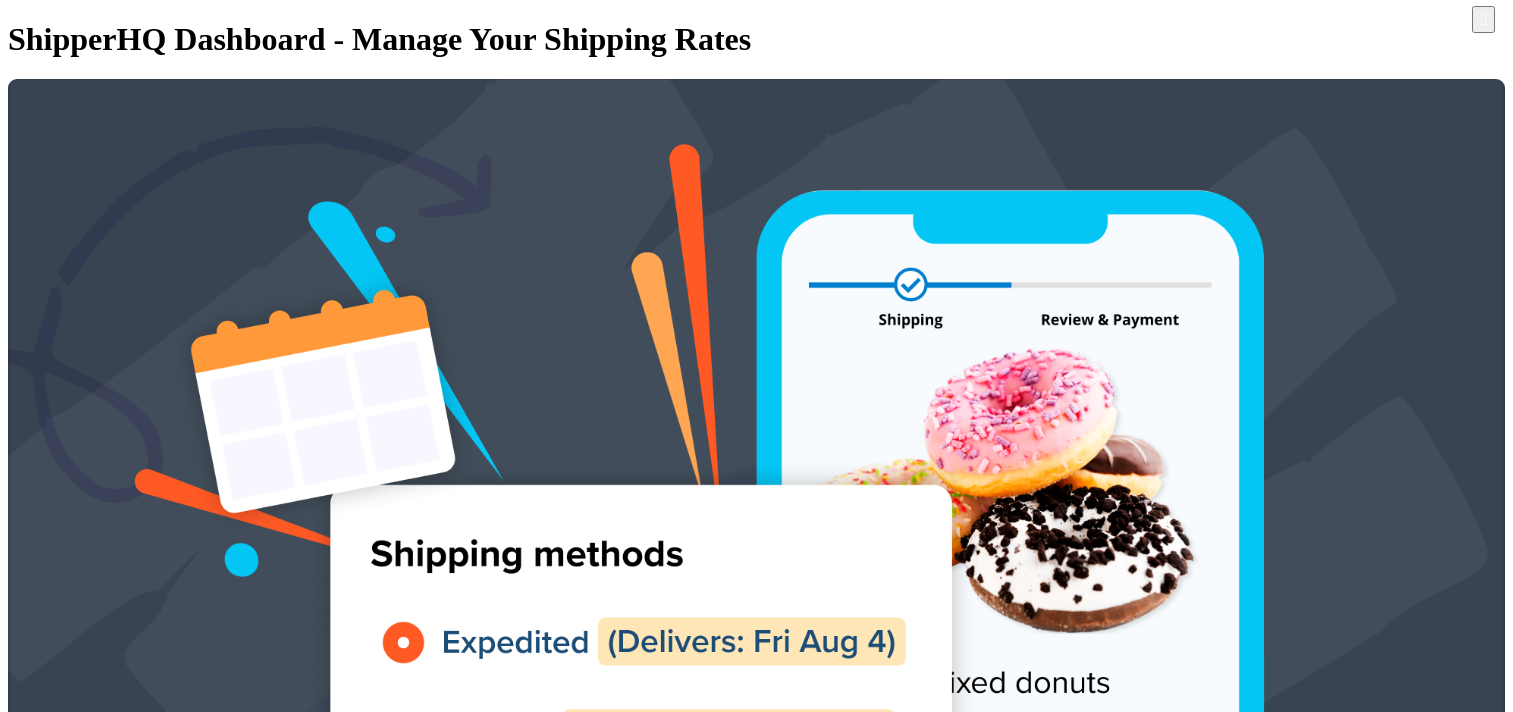 scroll, scrollTop: 0, scrollLeft: 0, axis: both 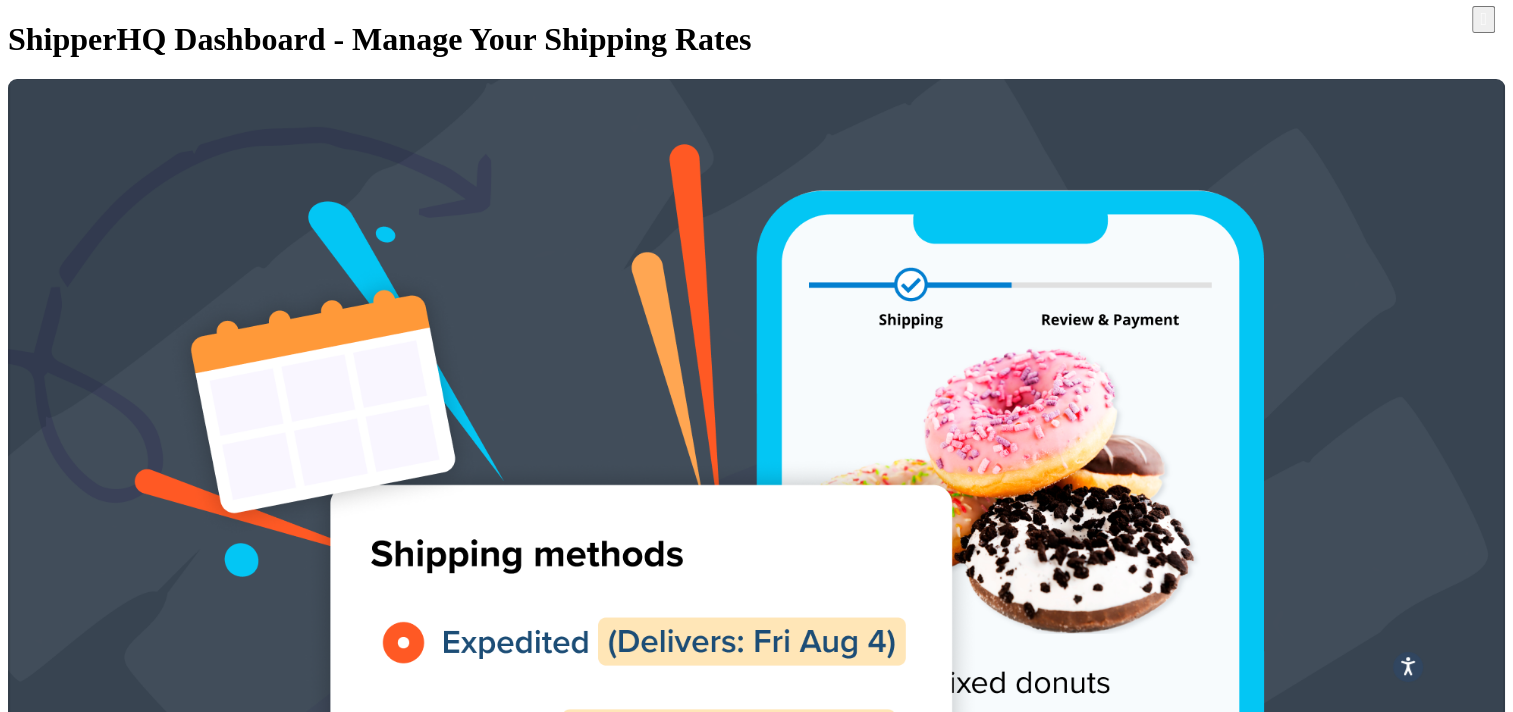 click on "Shipping Rules" at bounding box center (137, 1395) 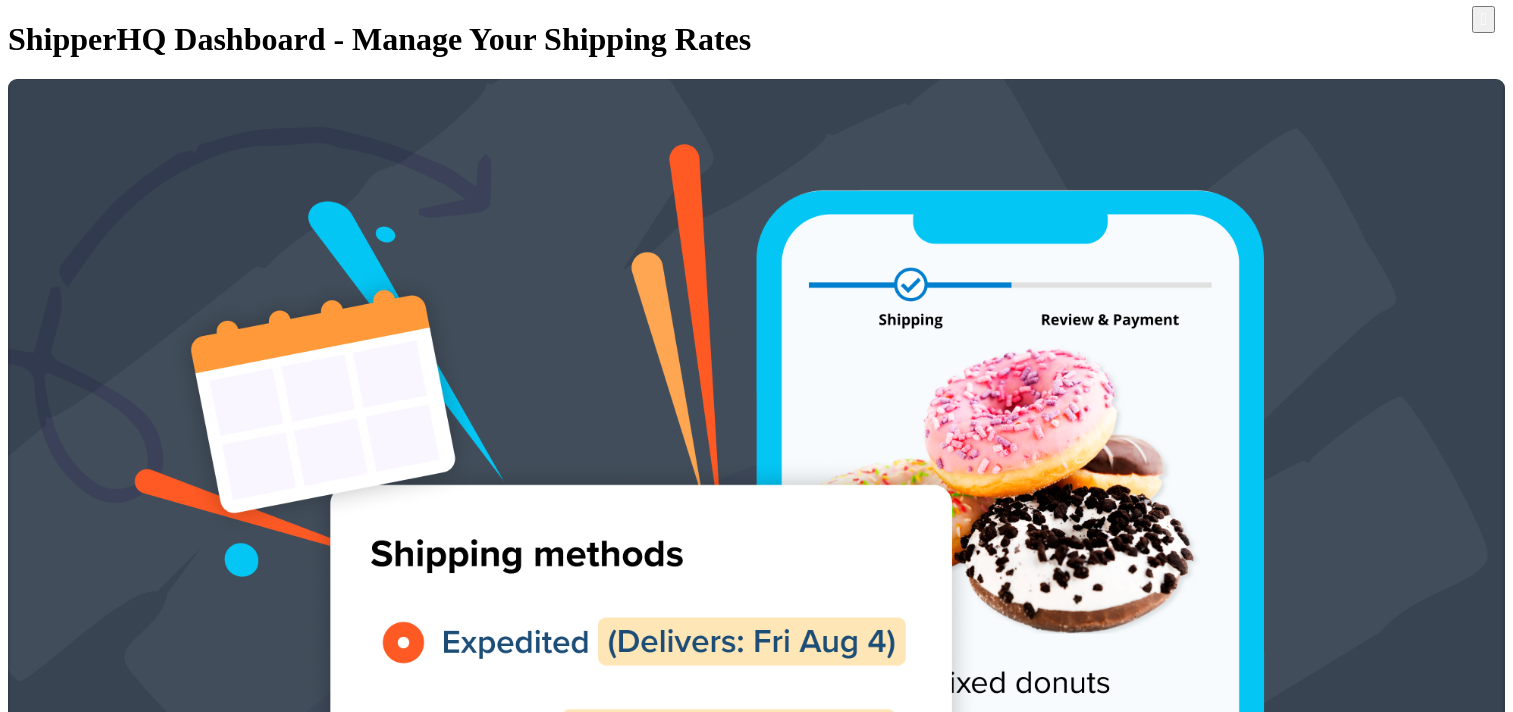 scroll, scrollTop: 0, scrollLeft: 0, axis: both 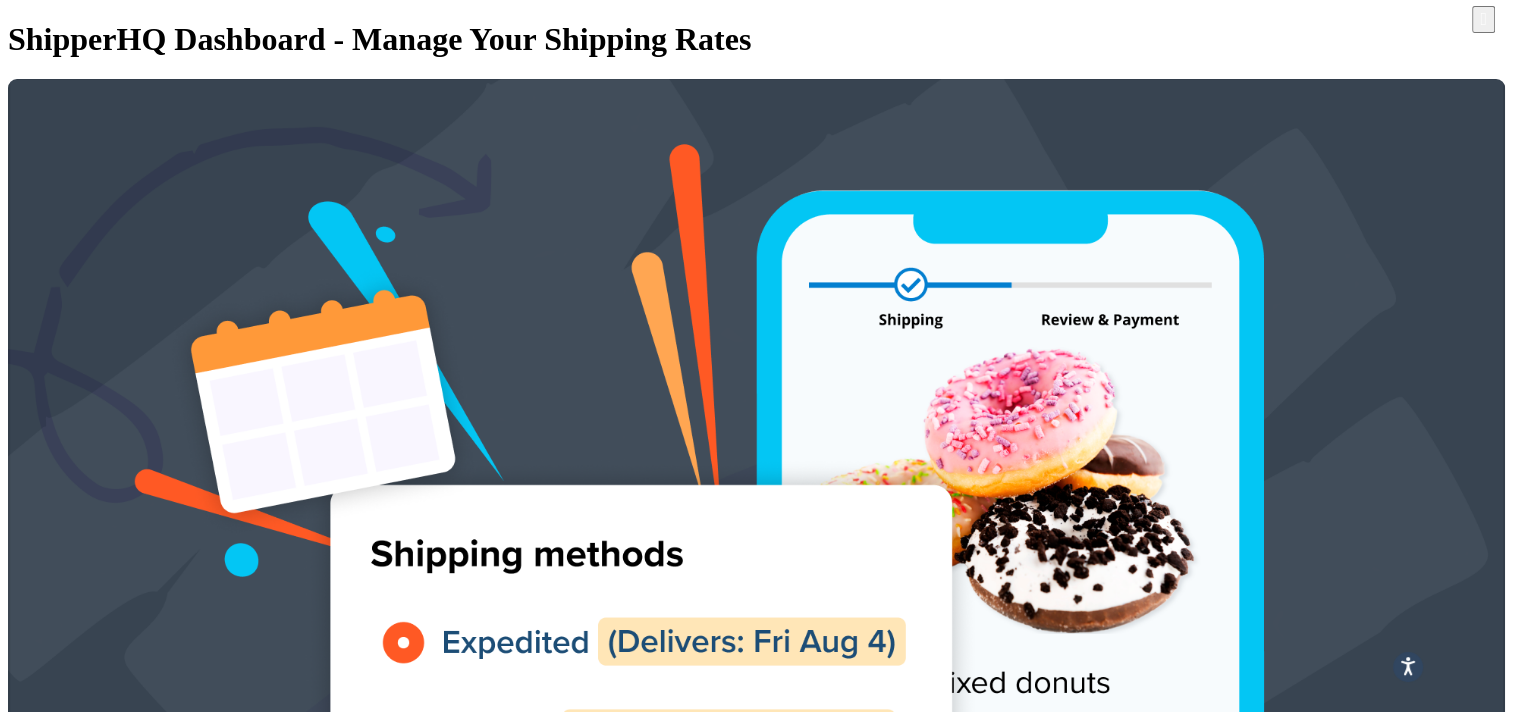 click on "Shipping Rules" at bounding box center (137, 1395) 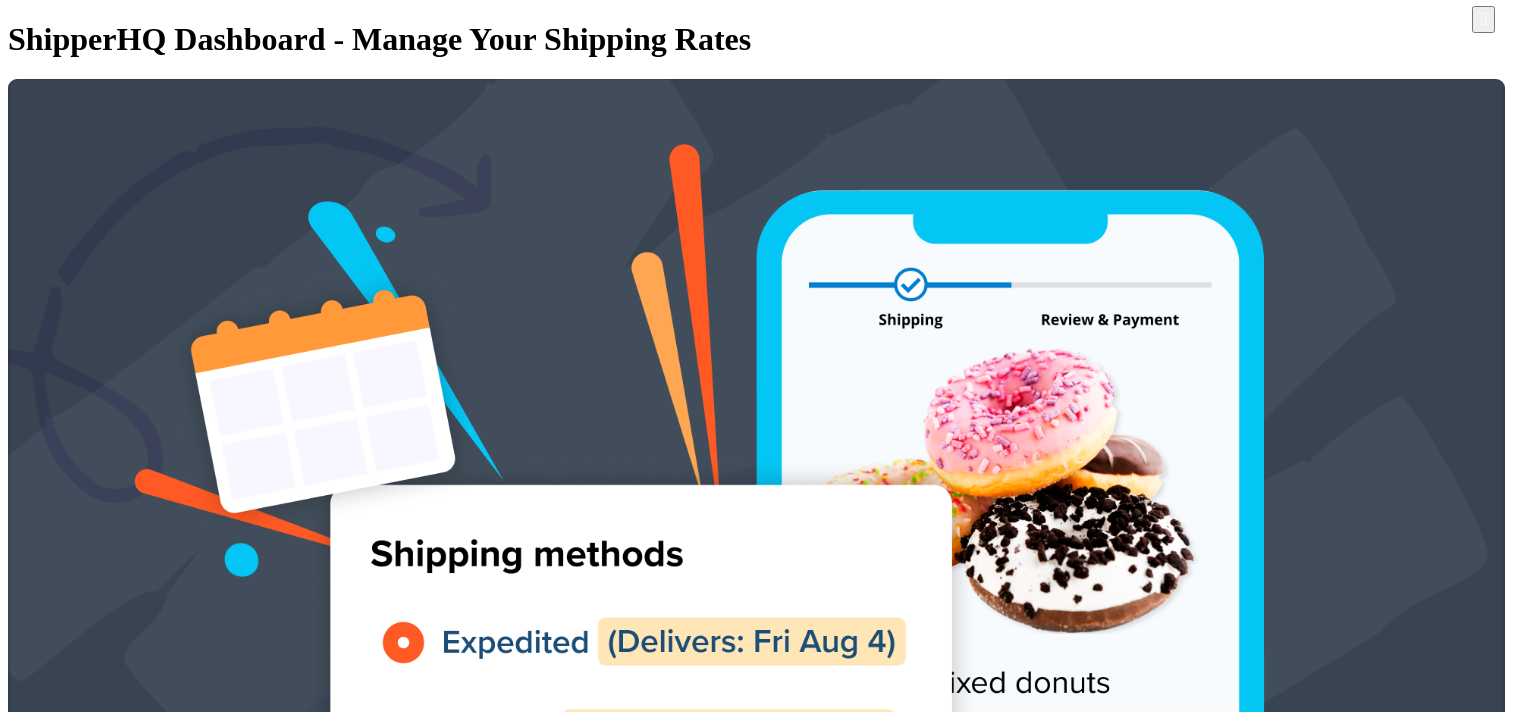 scroll, scrollTop: 0, scrollLeft: 0, axis: both 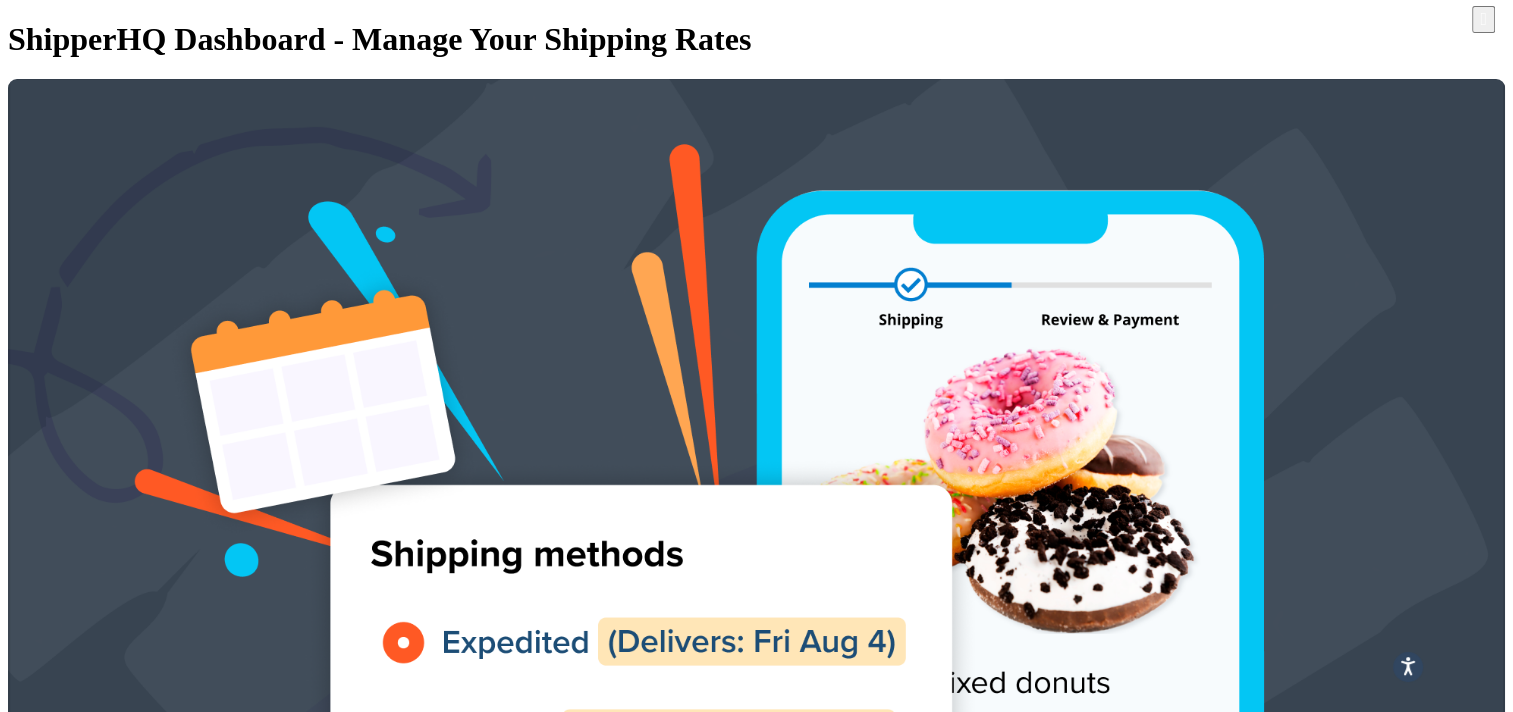 click at bounding box center [88, 1395] 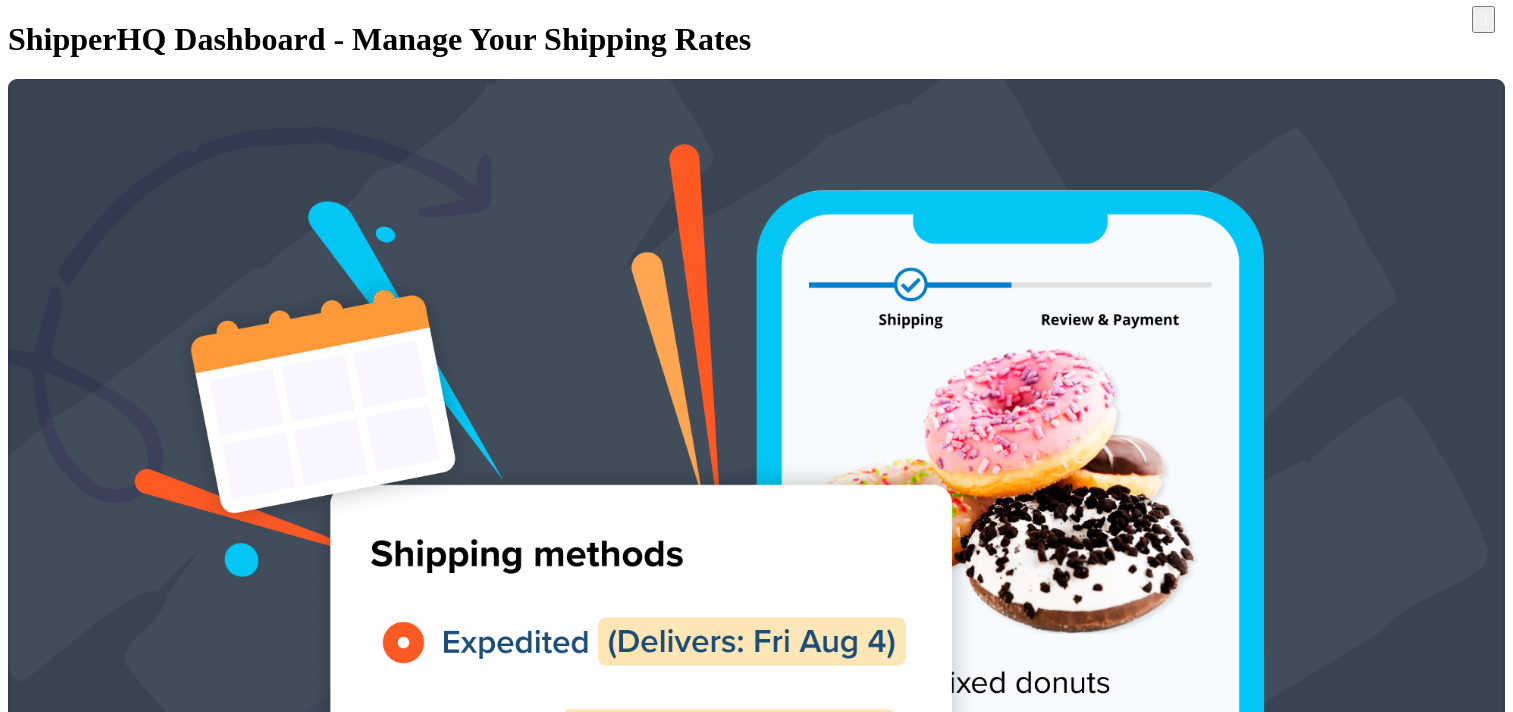 scroll, scrollTop: 0, scrollLeft: 0, axis: both 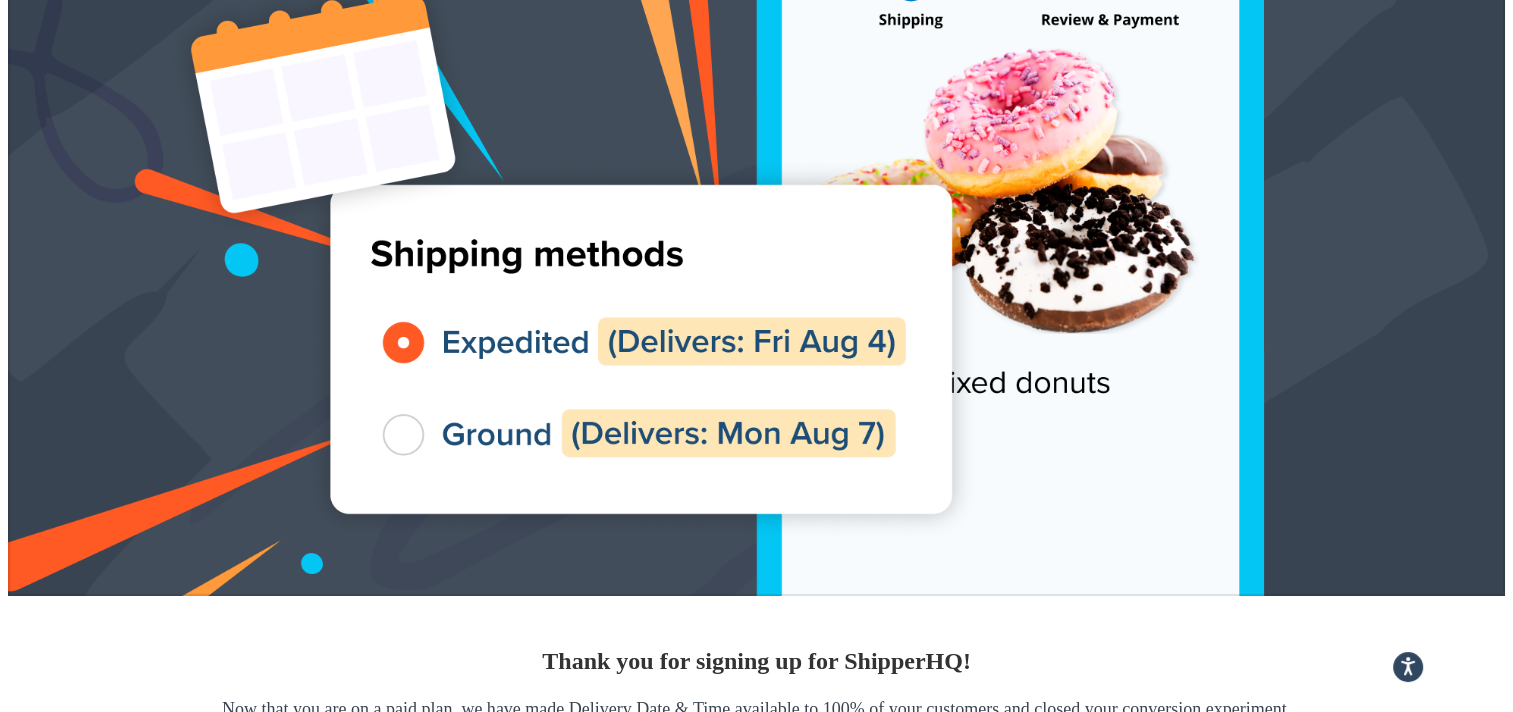 click on "Boxes" at bounding box center (108, 1253) 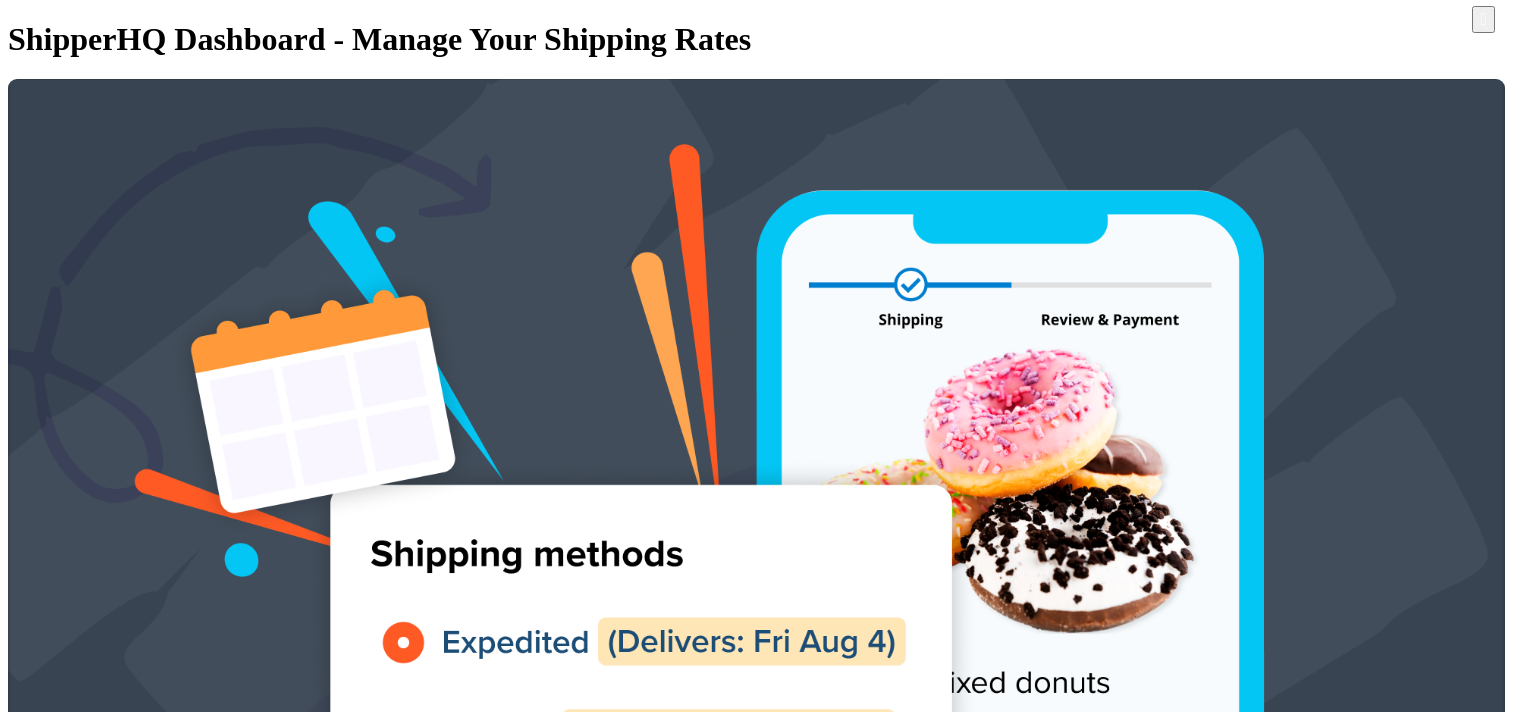 scroll, scrollTop: 0, scrollLeft: 0, axis: both 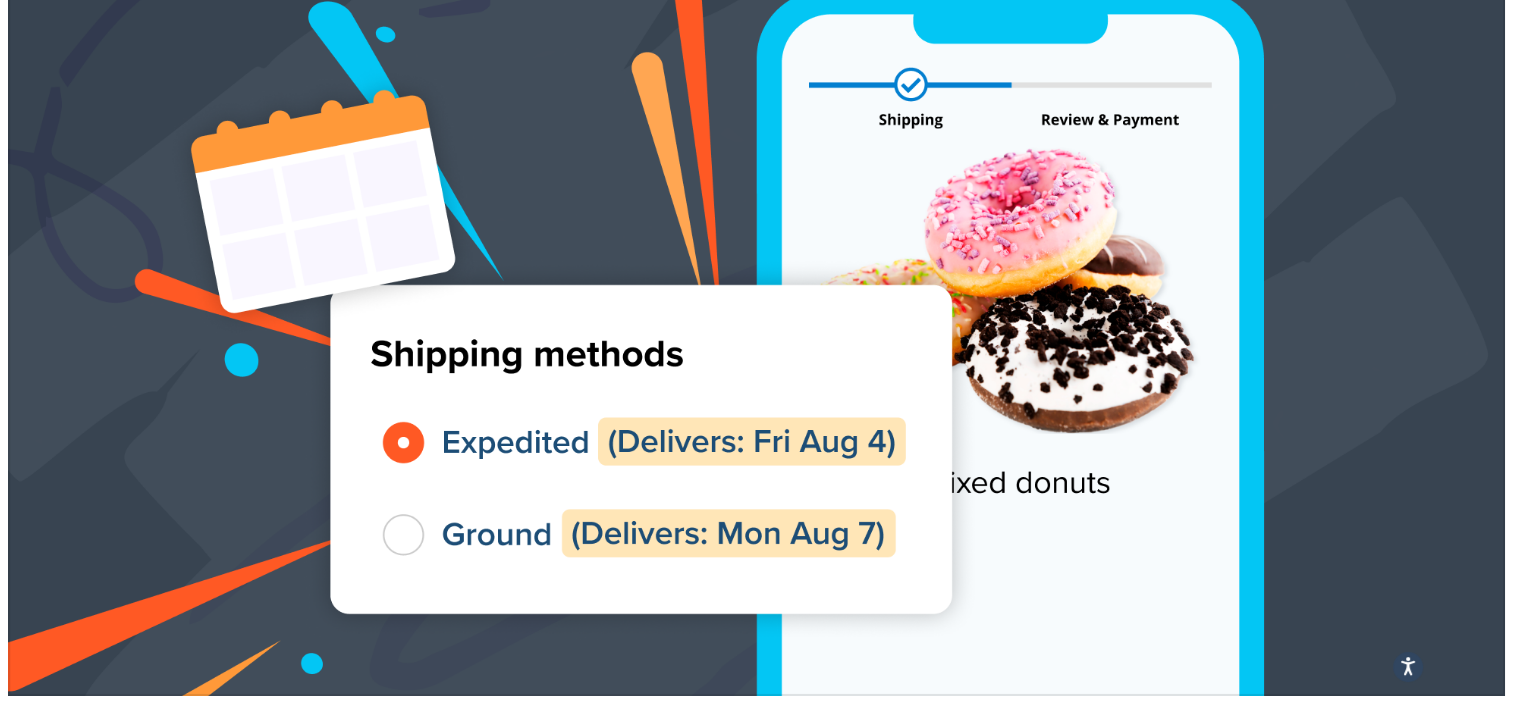 click on "Advanced Features" at bounding box center (149, 1475) 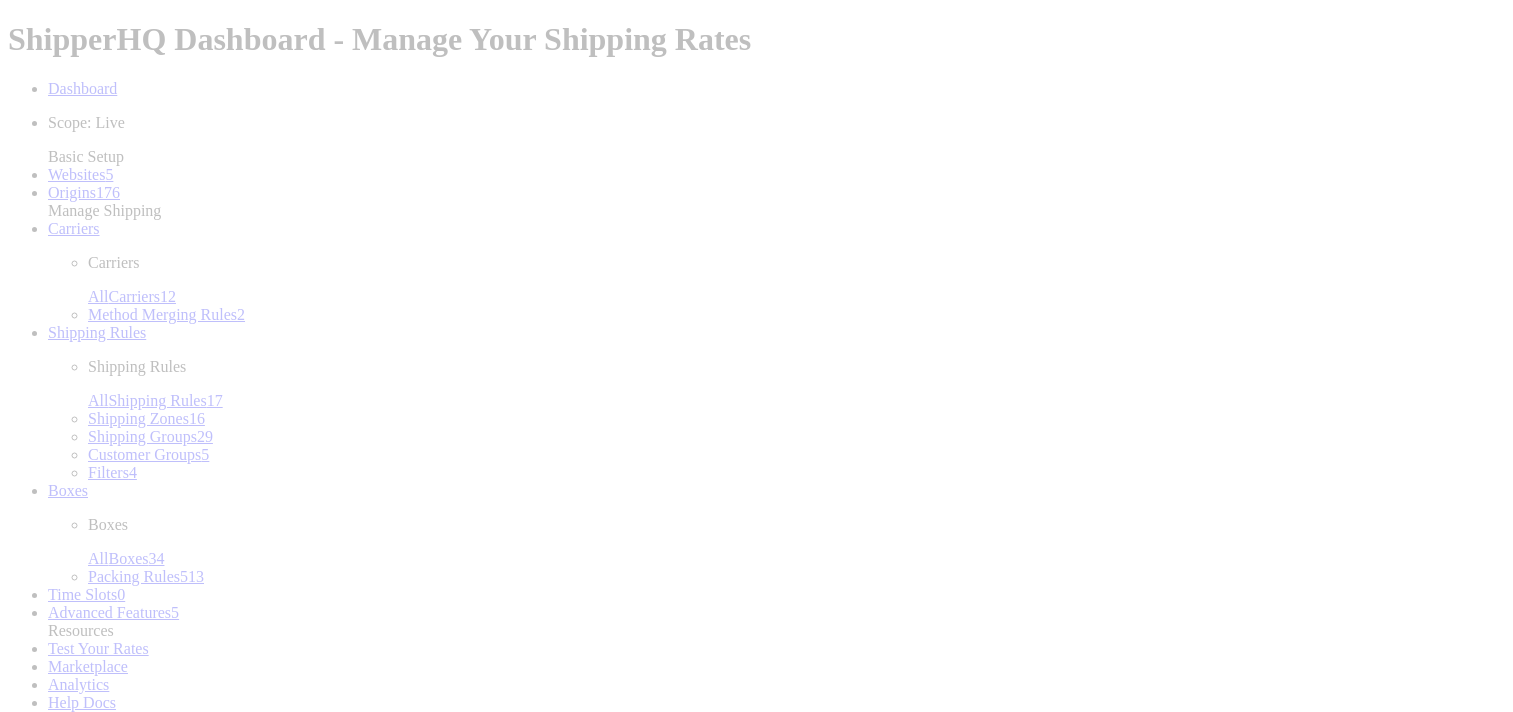 scroll, scrollTop: 0, scrollLeft: 0, axis: both 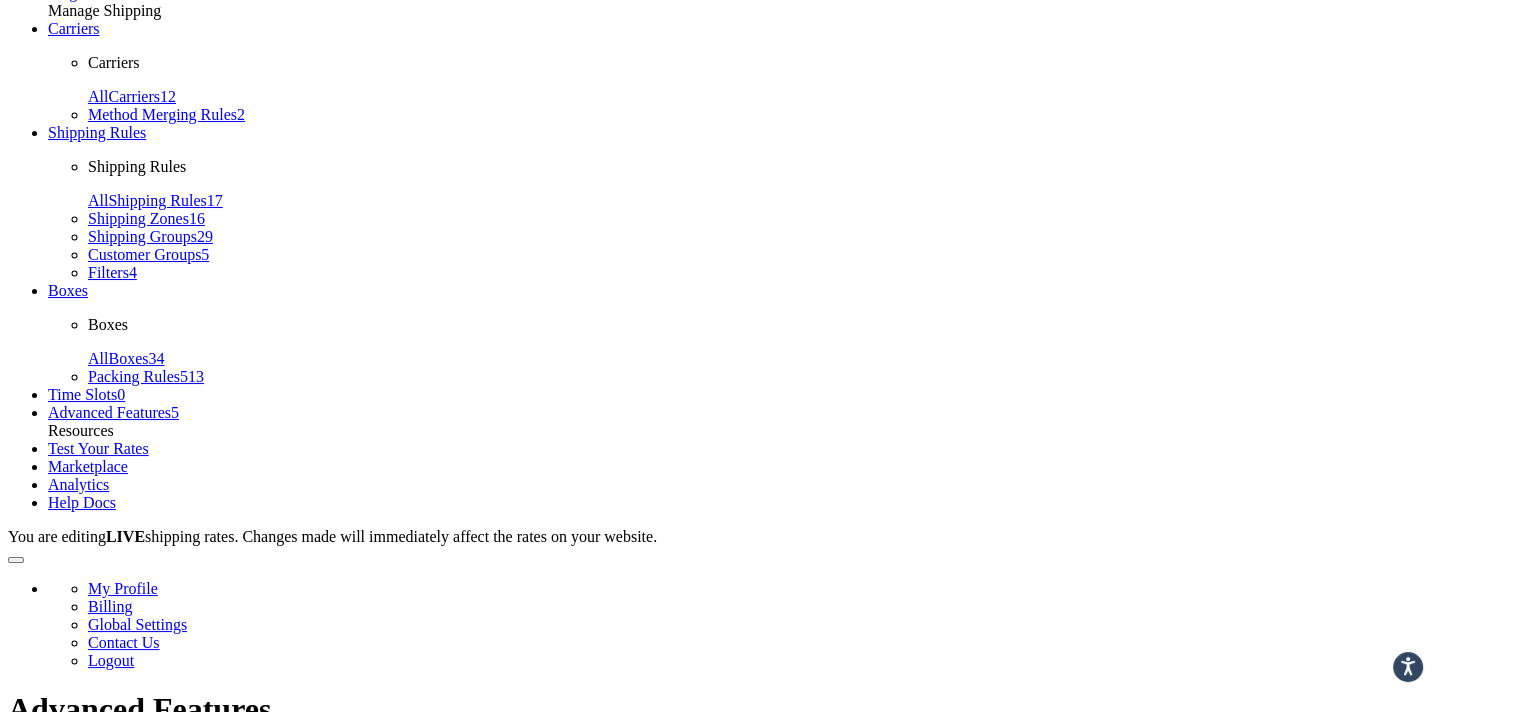 click on "Advanced Features" at bounding box center [109, 412] 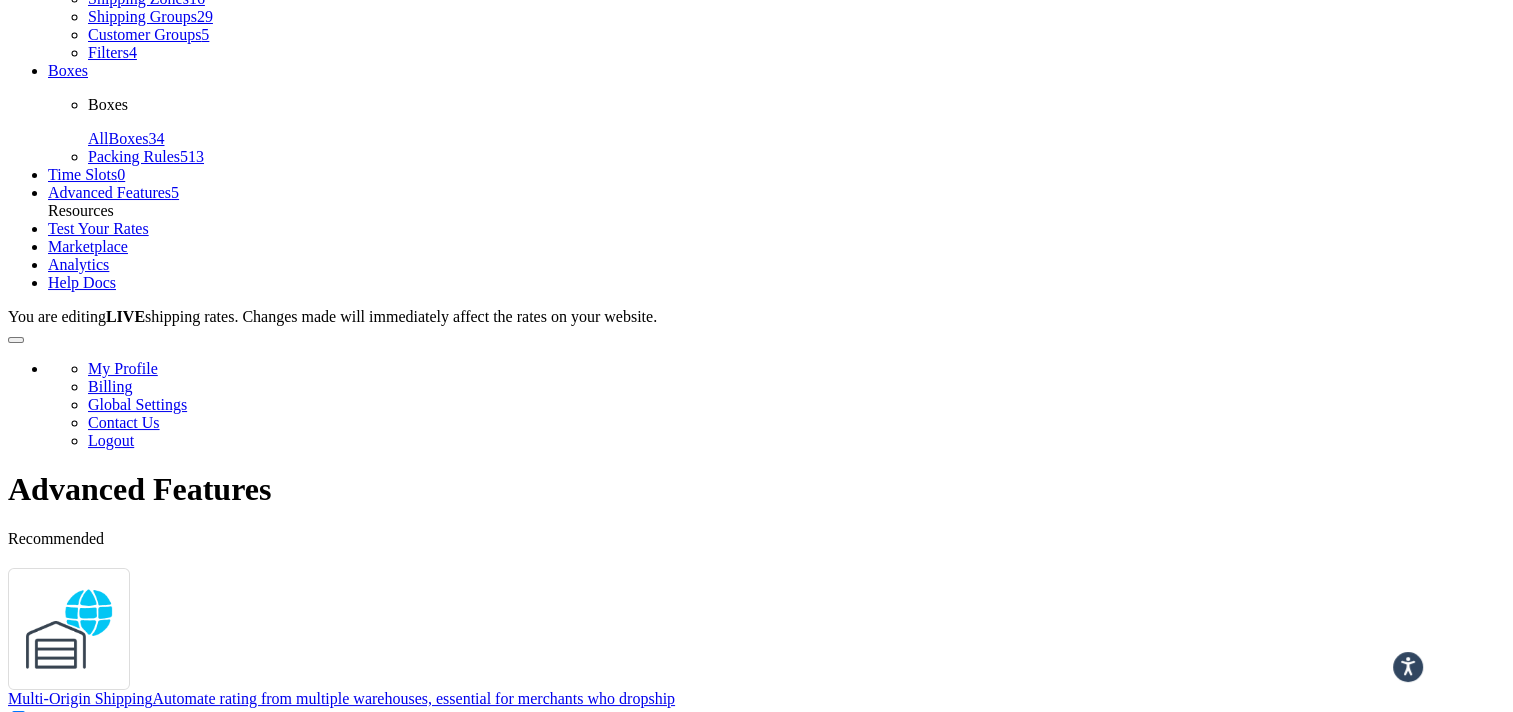 scroll, scrollTop: 361, scrollLeft: 0, axis: vertical 